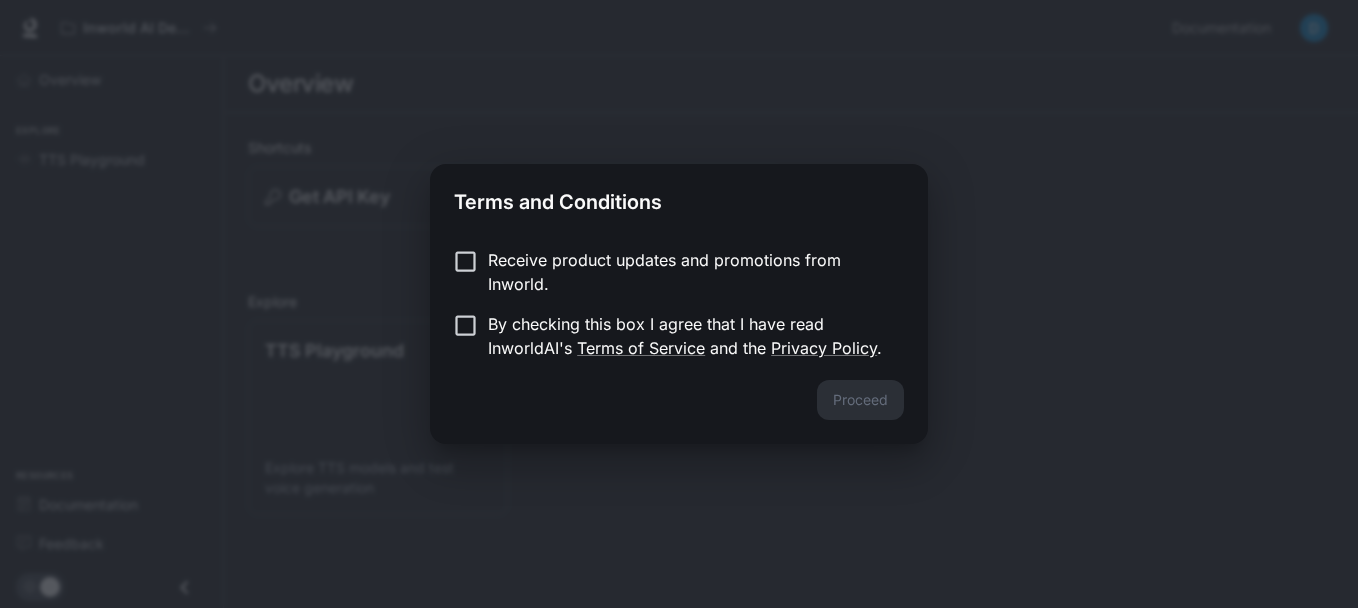scroll, scrollTop: 0, scrollLeft: 0, axis: both 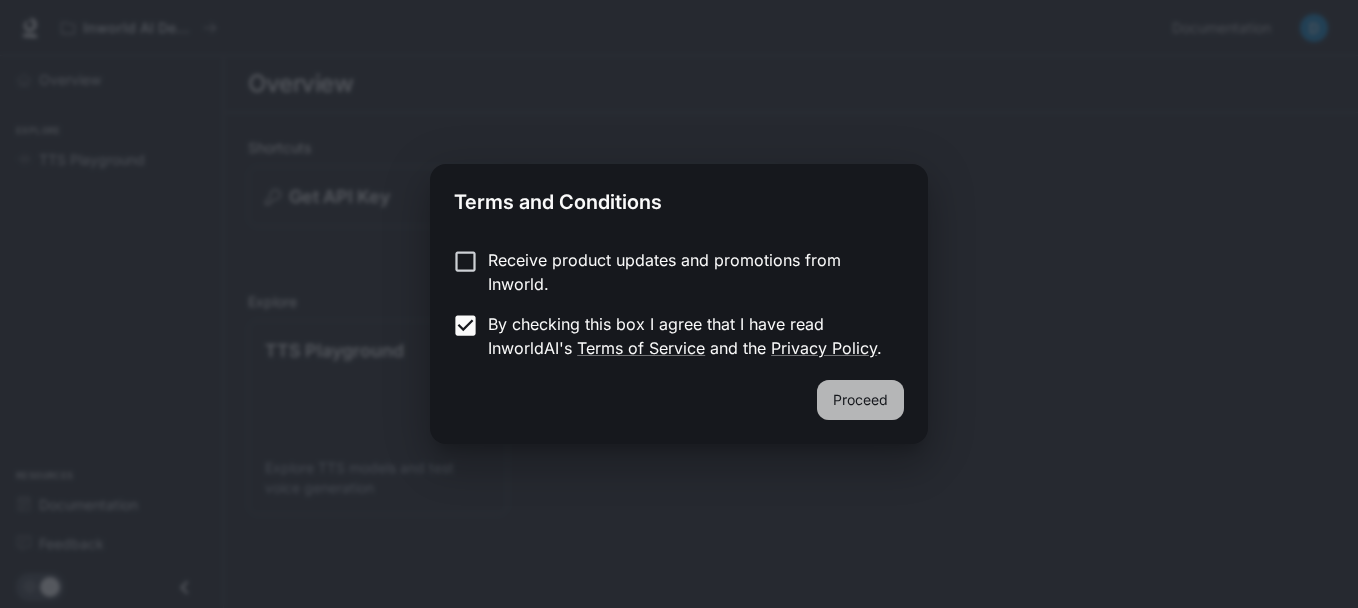 click on "Proceed" at bounding box center (860, 400) 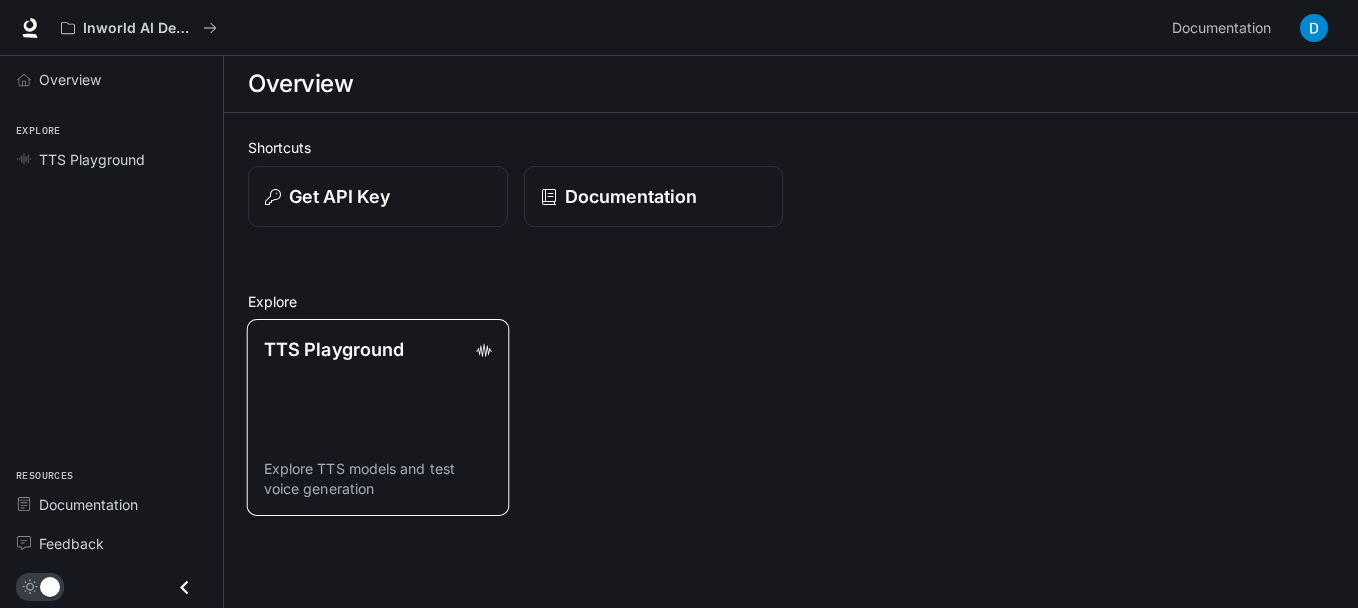 click on "TTS Playground Explore TTS models and test voice generation" at bounding box center [378, 417] 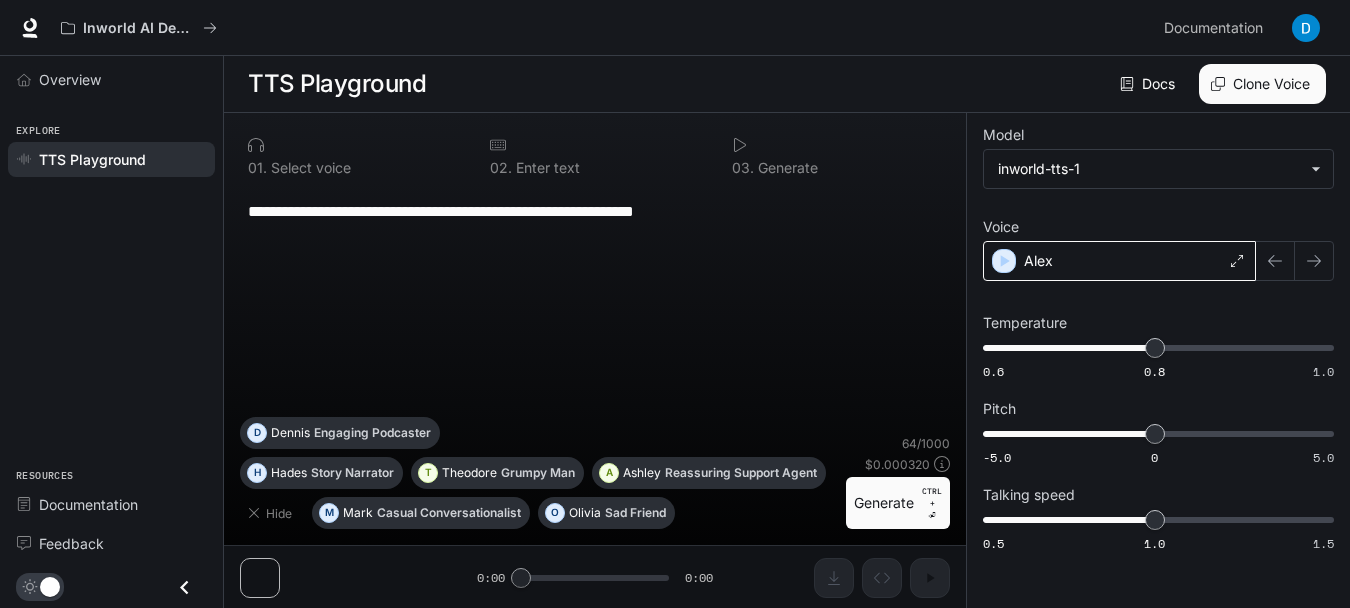 click on "Alex" at bounding box center [1119, 261] 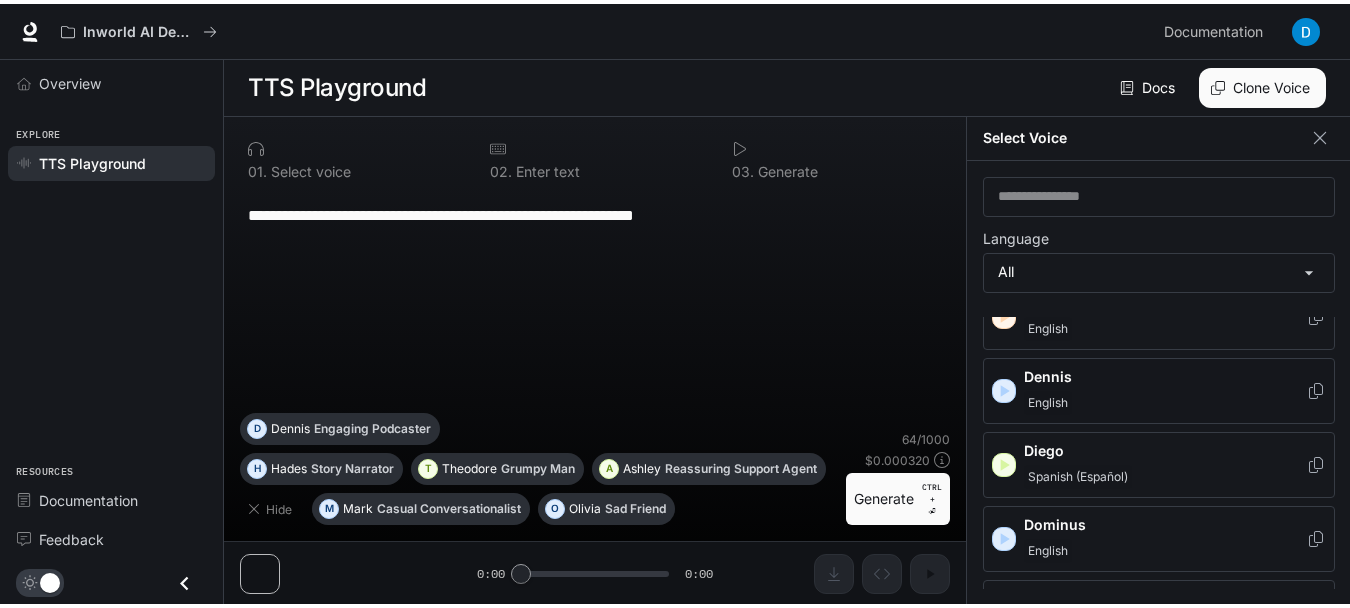scroll, scrollTop: 405, scrollLeft: 0, axis: vertical 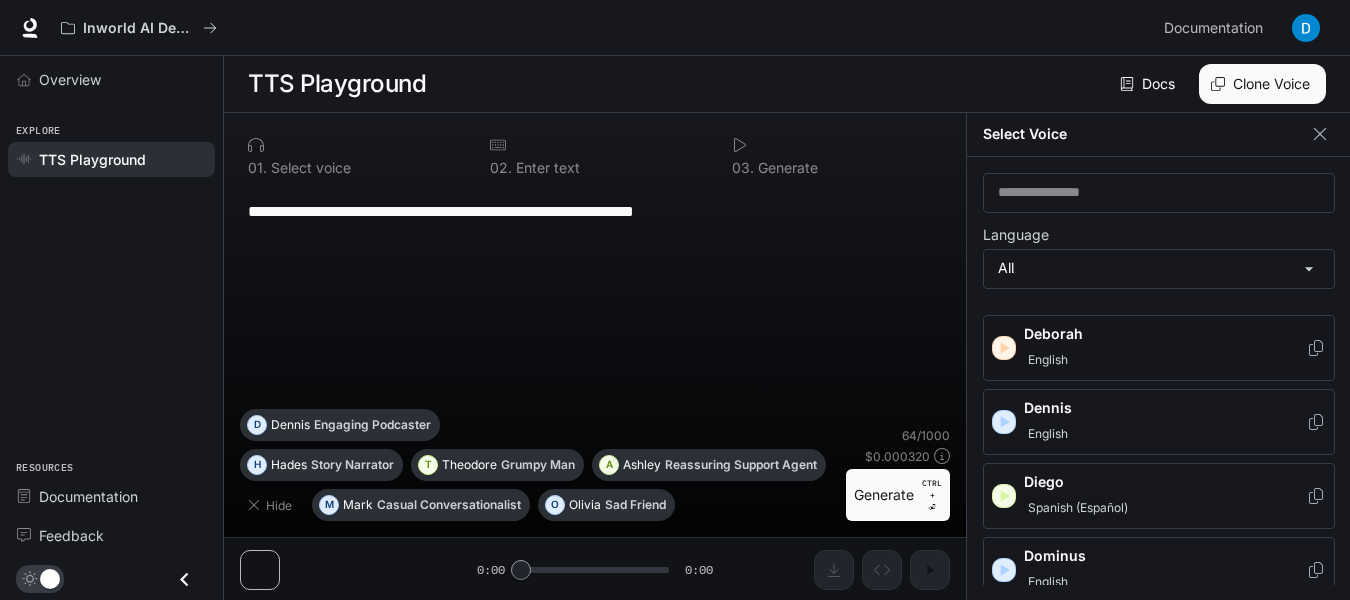 click on "English" at bounding box center (1165, 360) 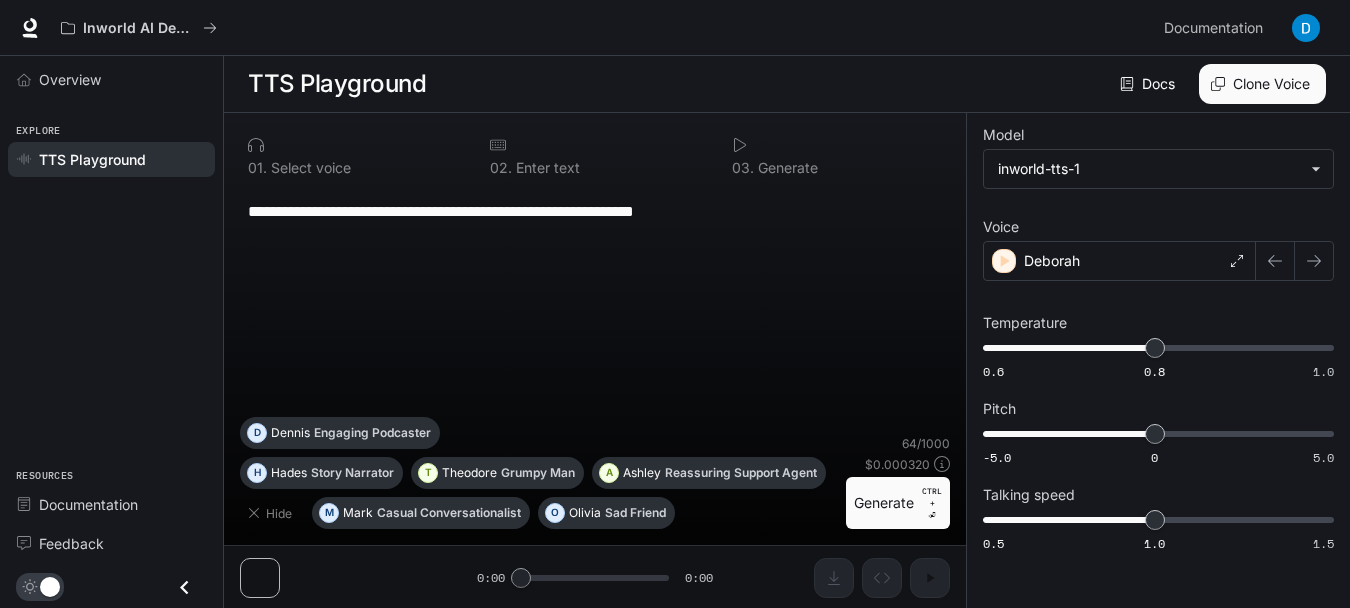 click on "Select voice" at bounding box center (309, 168) 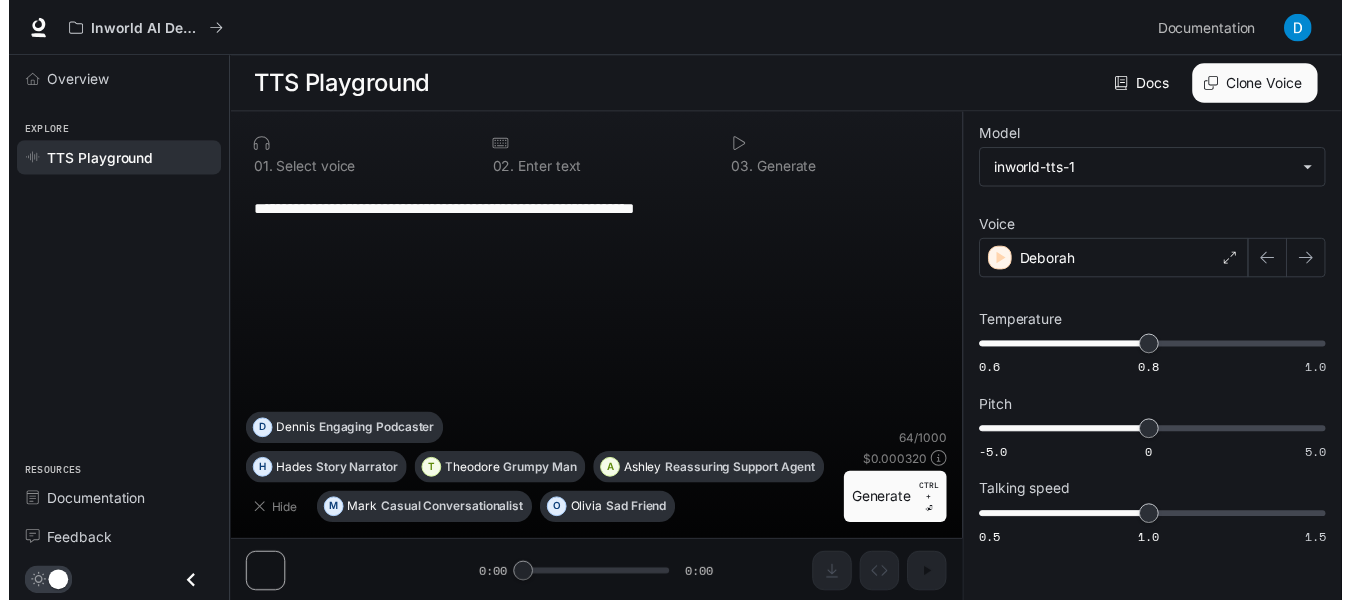scroll, scrollTop: 1, scrollLeft: 0, axis: vertical 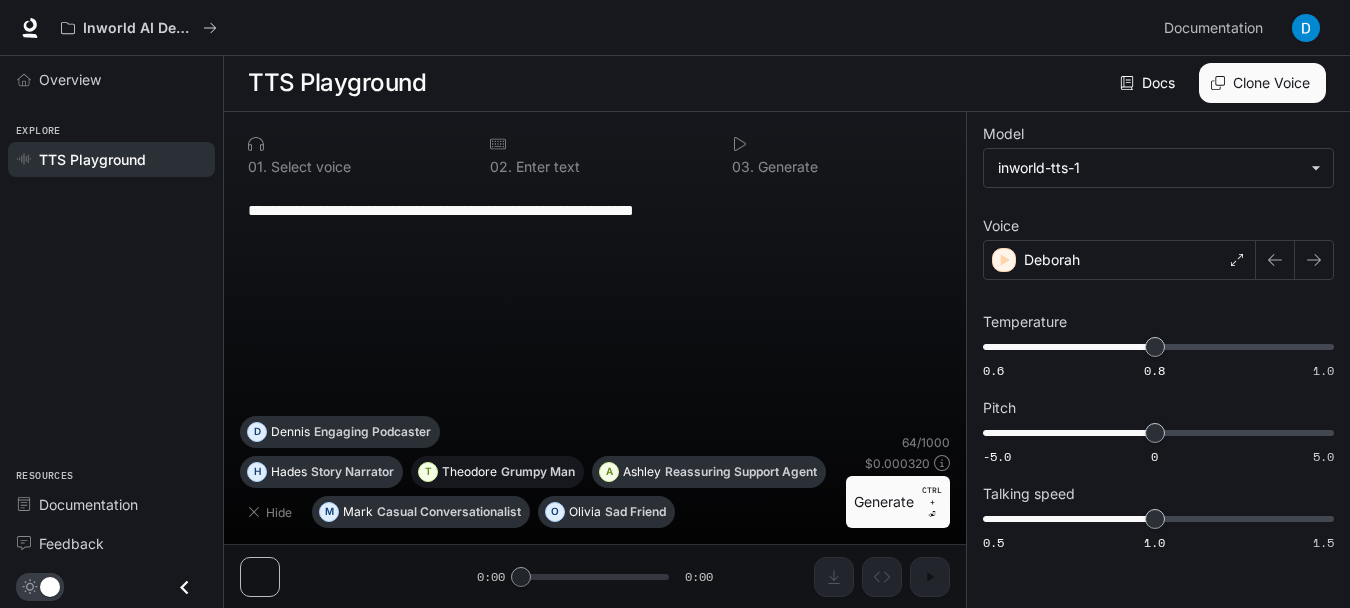 click on "T Theodore Grumpy Man" at bounding box center (497, 472) 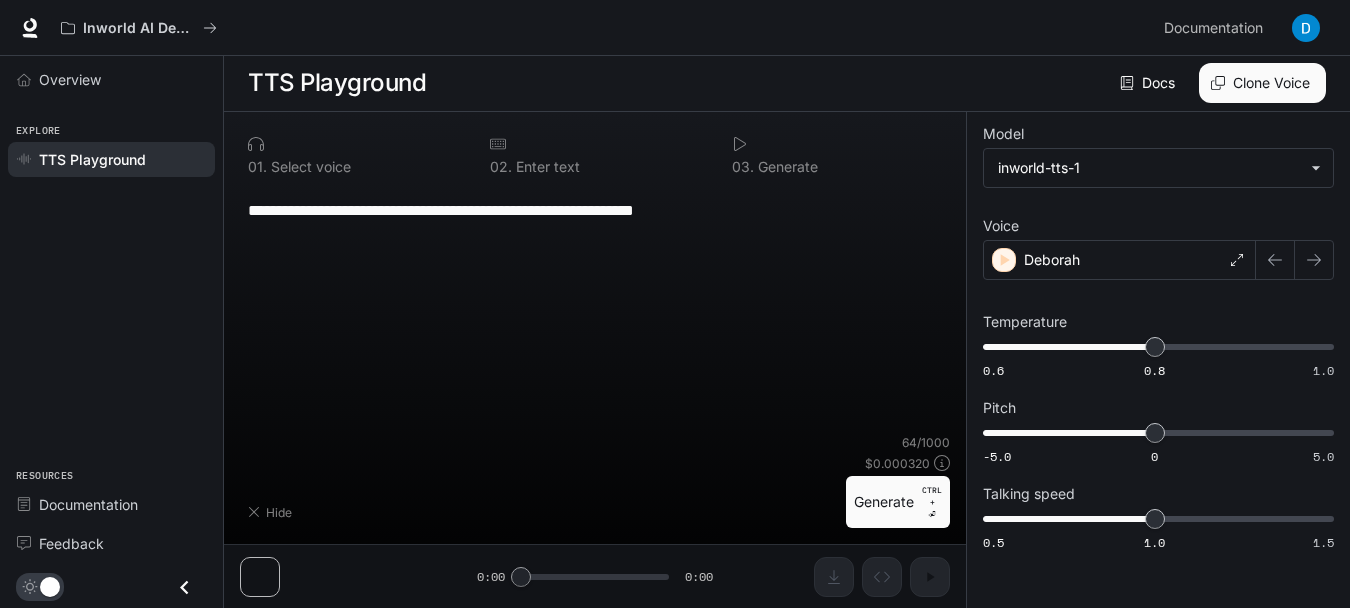type on "**********" 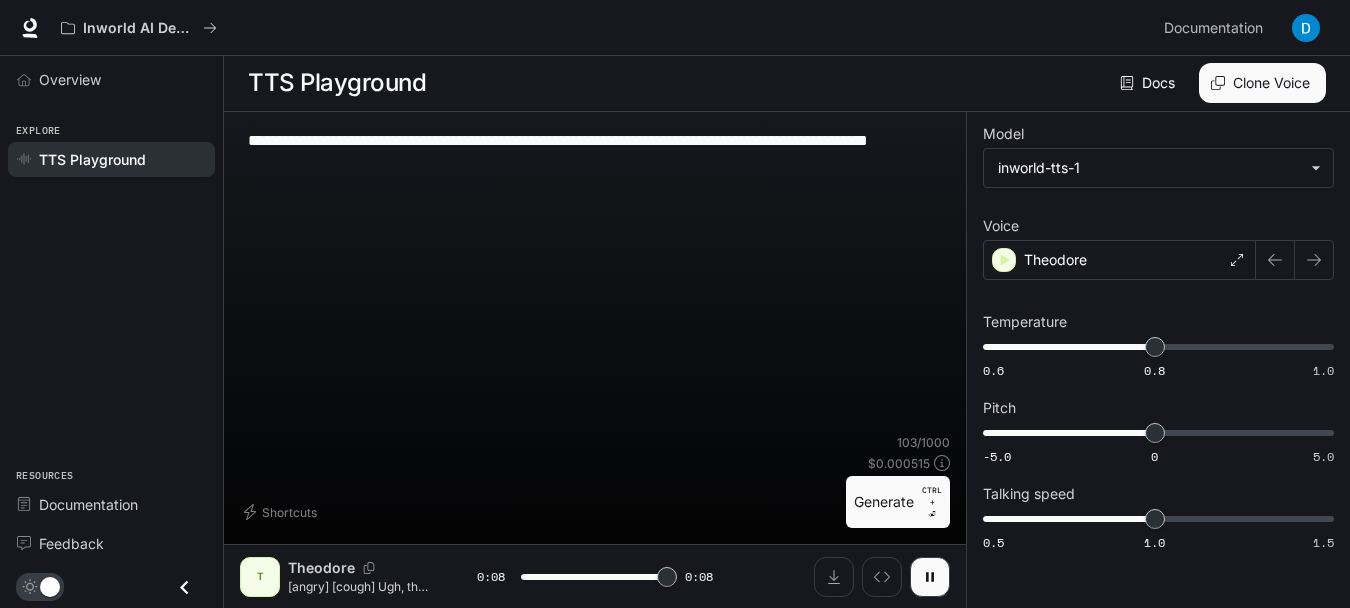type on "*" 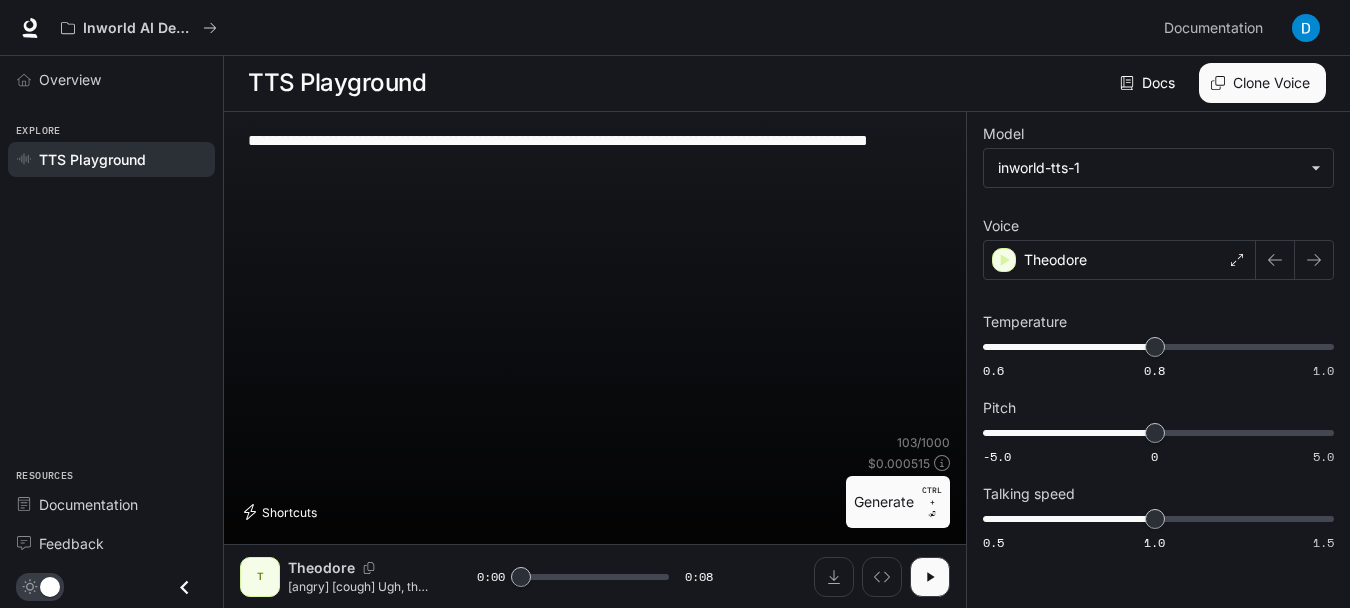 click on "Shortcuts" at bounding box center (282, 512) 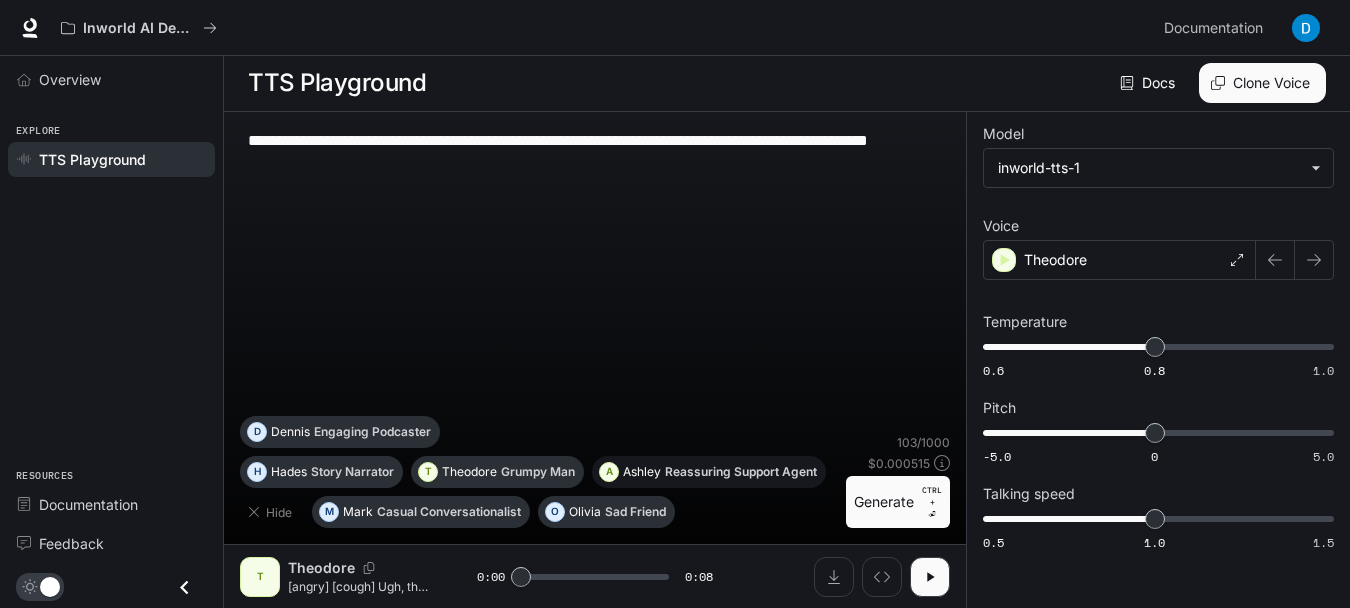 click on "A Ashley Reassuring Support Agent" at bounding box center [709, 472] 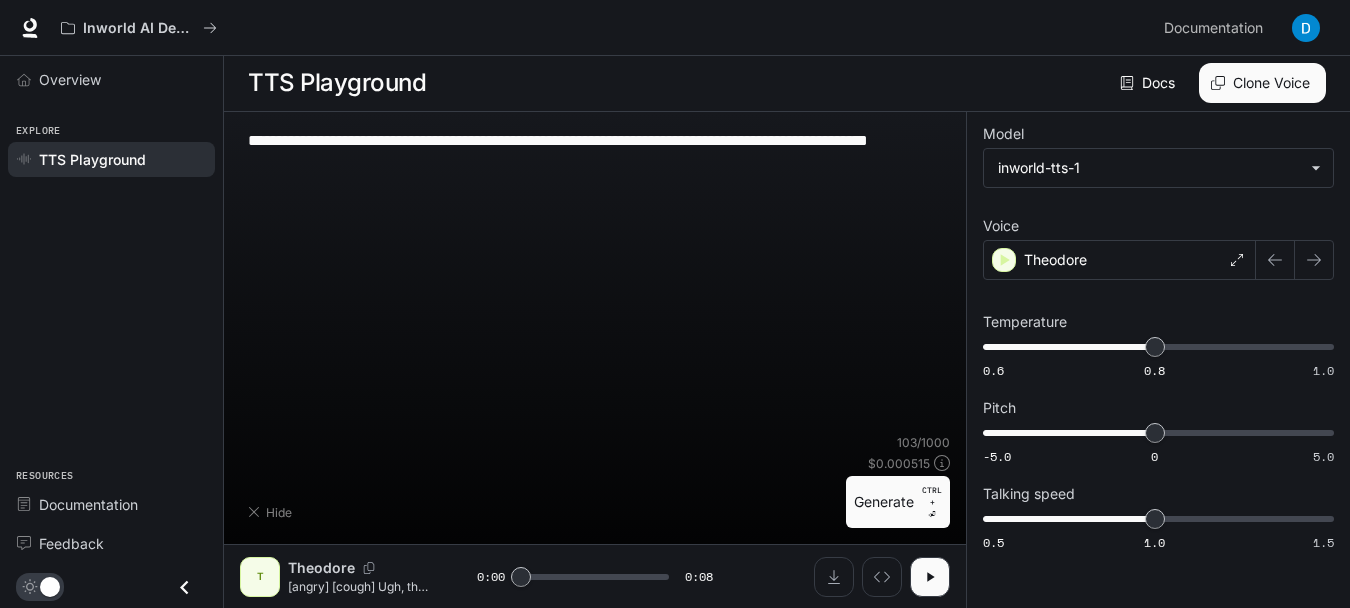 type on "**********" 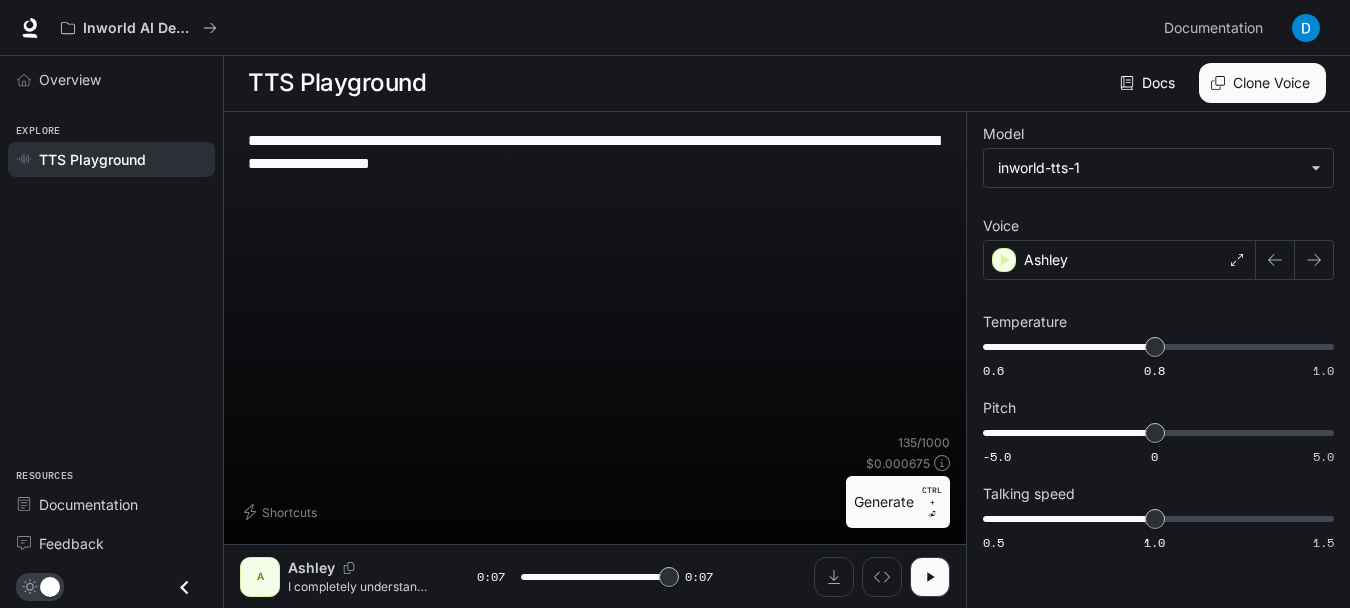 type on "*" 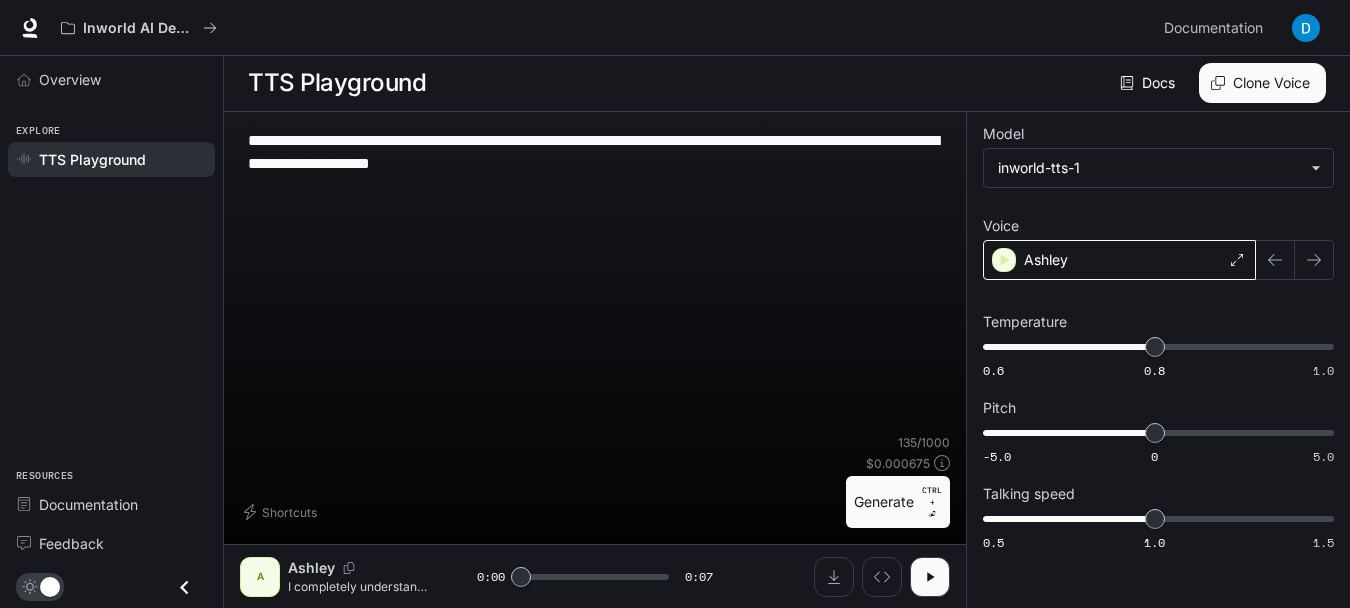 click 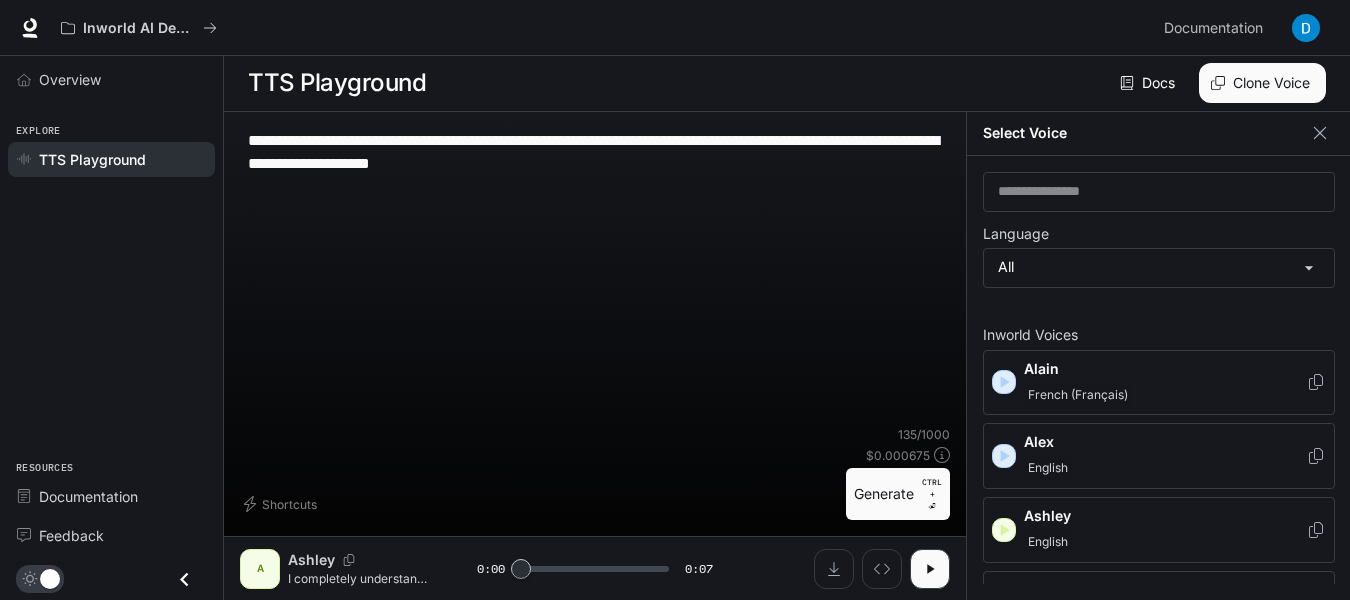 click on "**********" at bounding box center (595, 277) 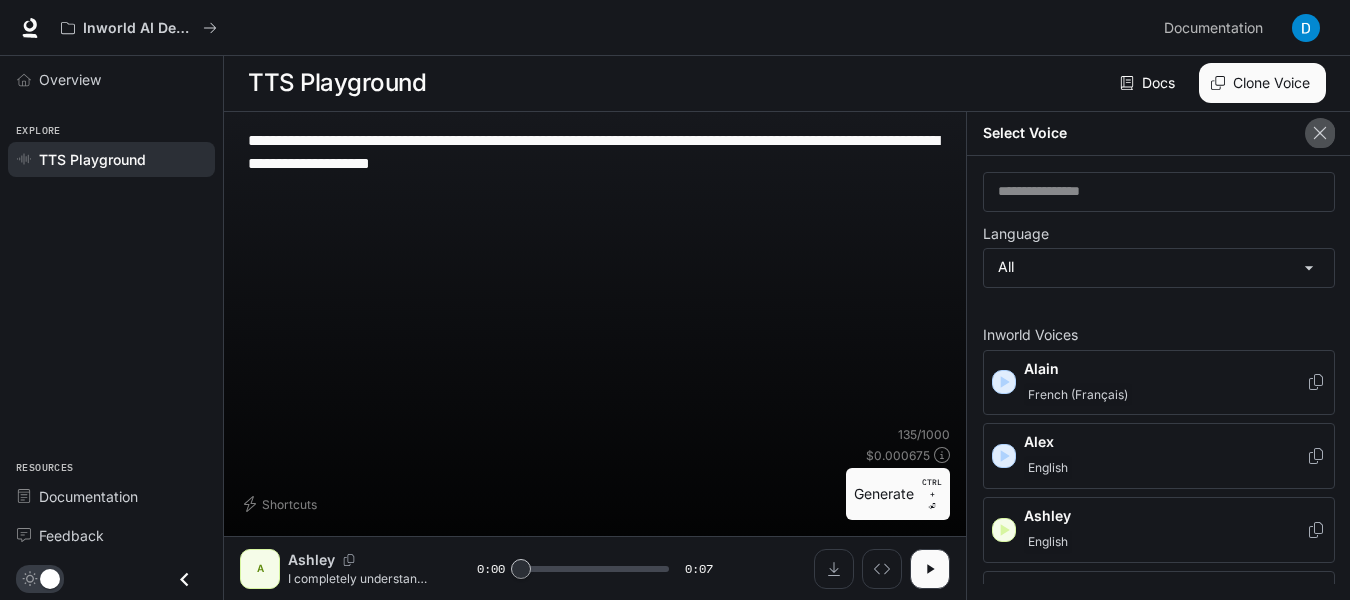 click 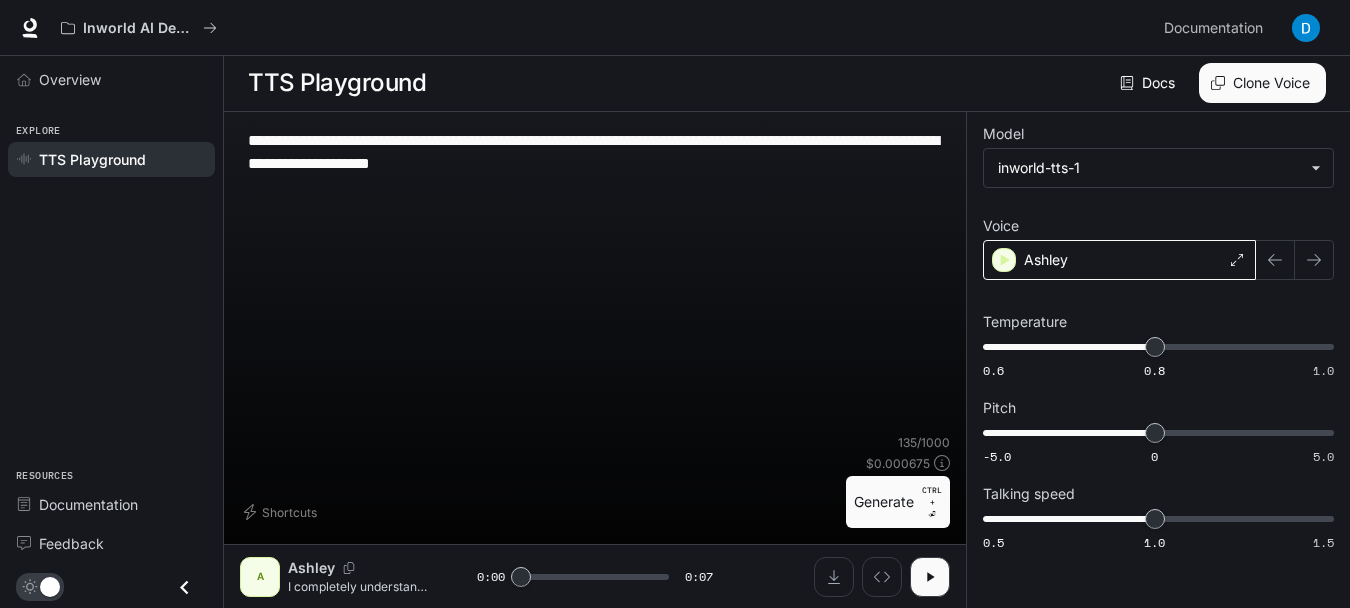 click on "Ashley" at bounding box center [1119, 260] 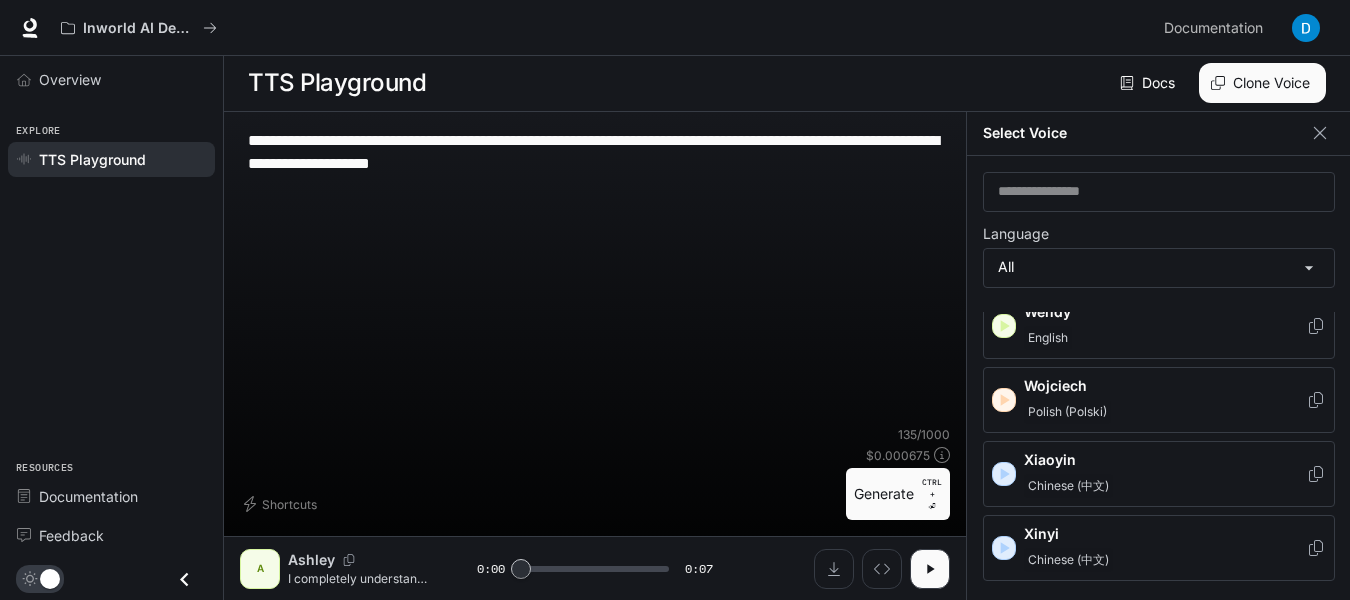 scroll, scrollTop: 3446, scrollLeft: 0, axis: vertical 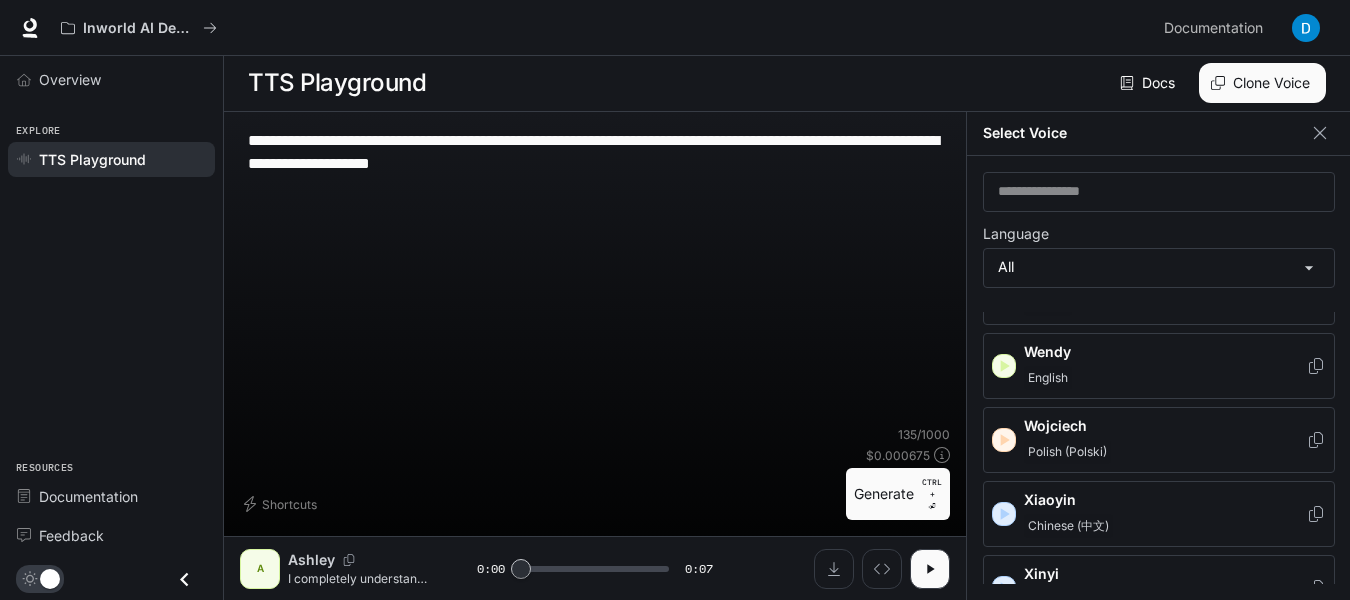 click on "**********" at bounding box center [595, 277] 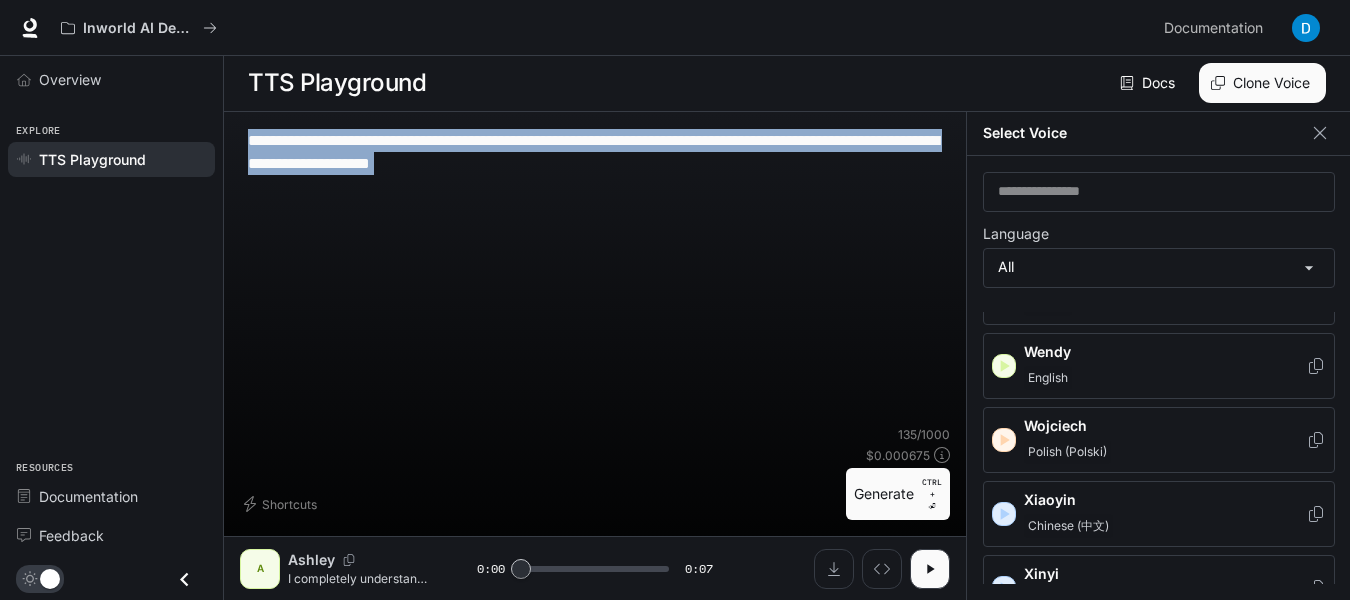 drag, startPoint x: 600, startPoint y: 174, endPoint x: 284, endPoint y: 138, distance: 318.04404 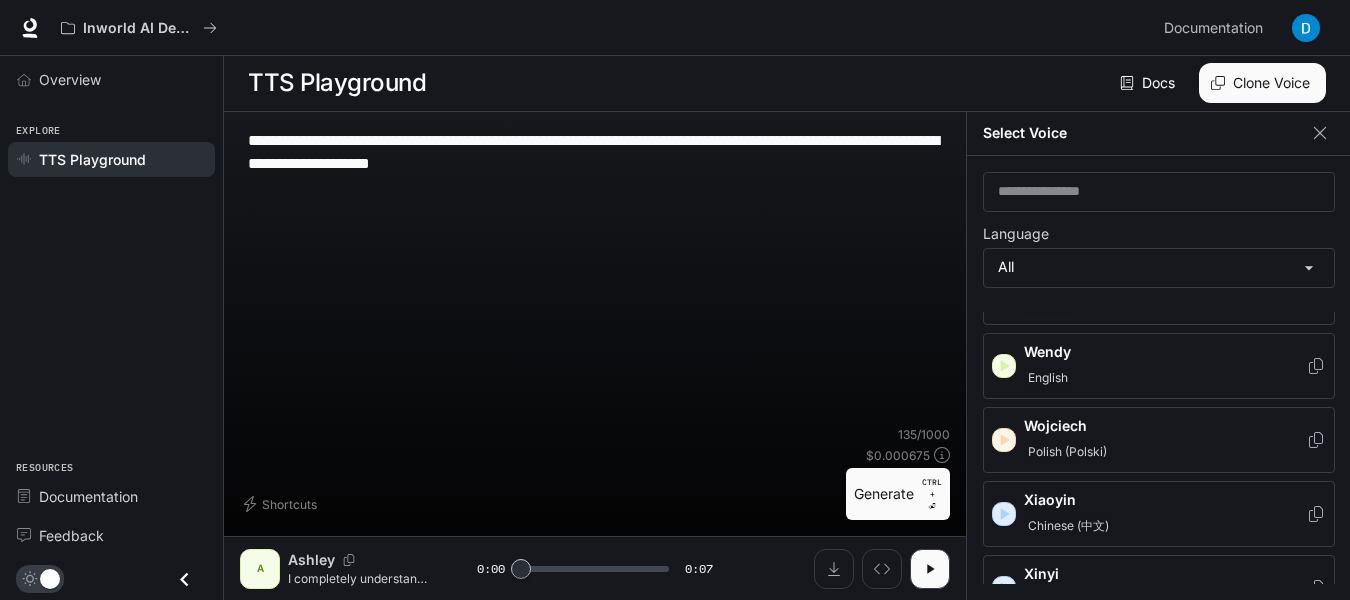 click on "**********" at bounding box center (595, 152) 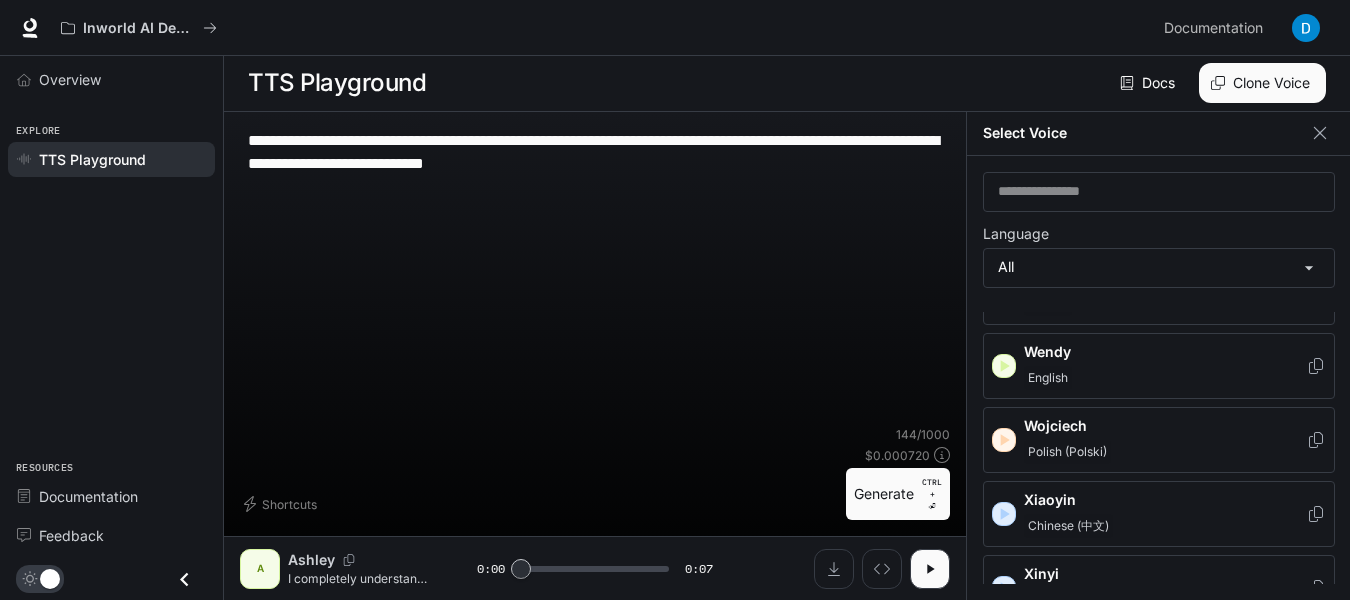 type on "**********" 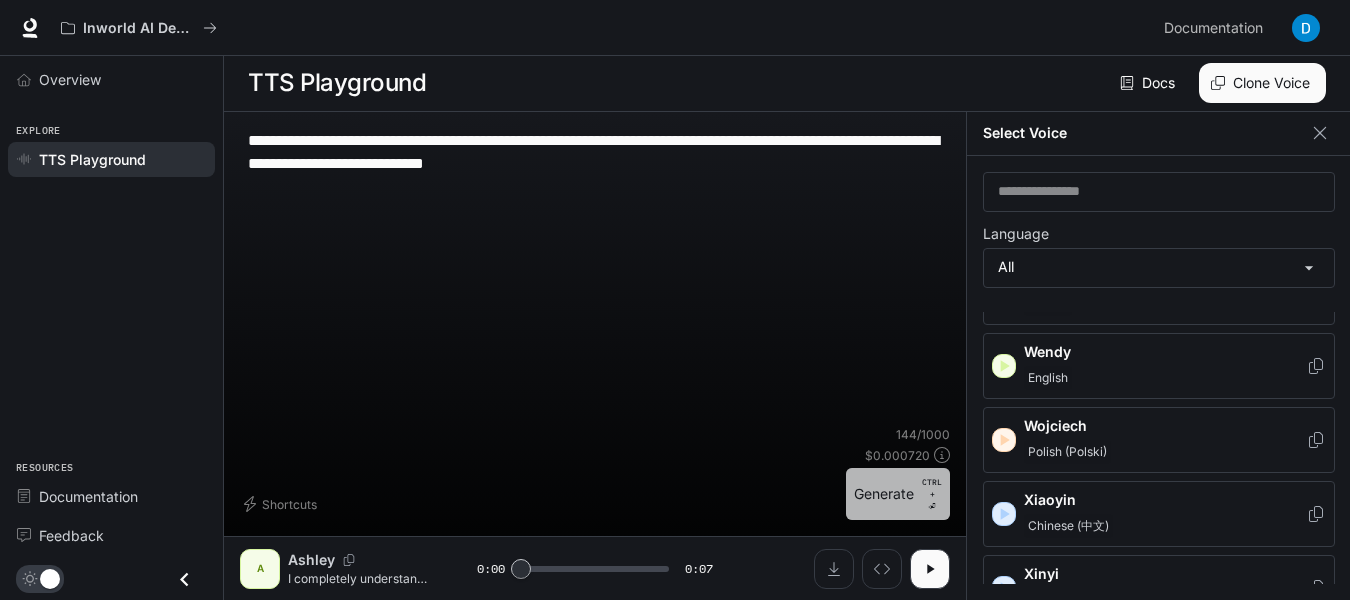 click on "Generate CTRL +  ⏎" at bounding box center [898, 494] 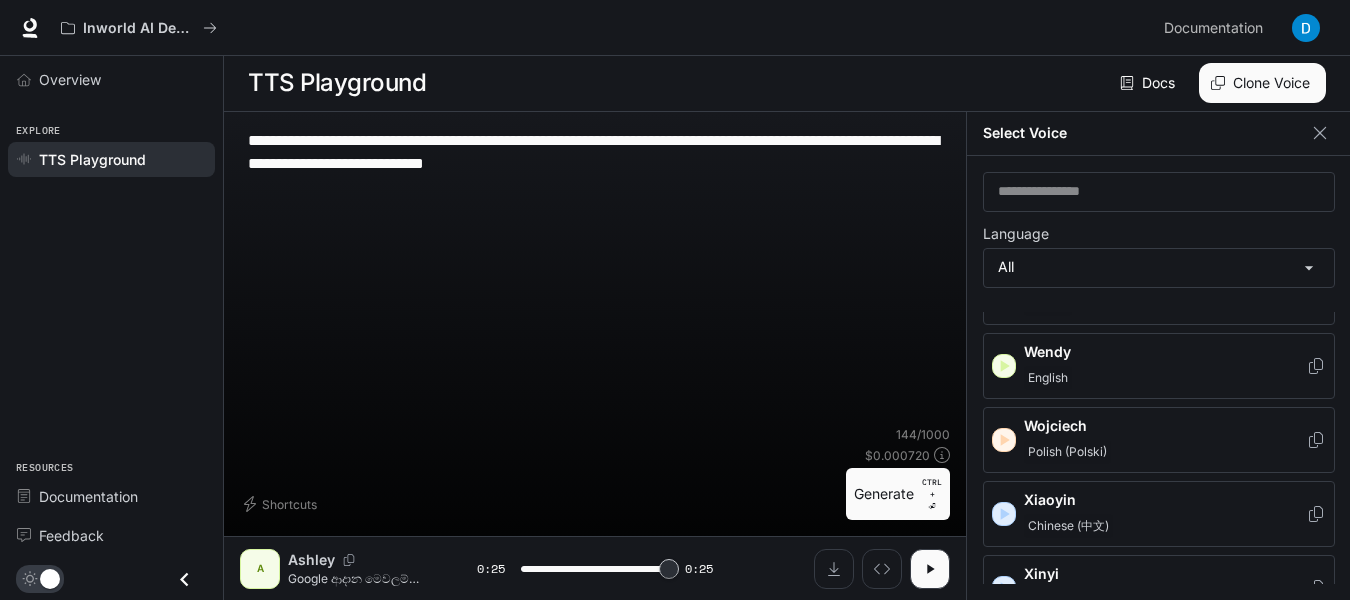 type on "*" 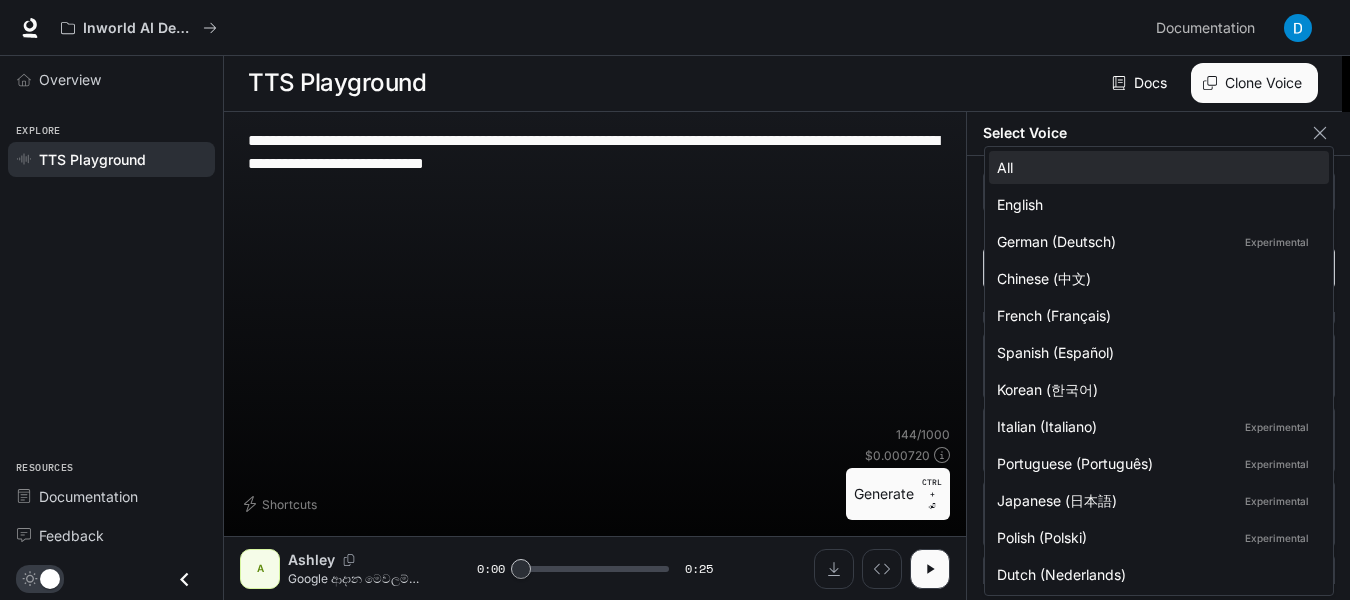 scroll, scrollTop: 1, scrollLeft: 0, axis: vertical 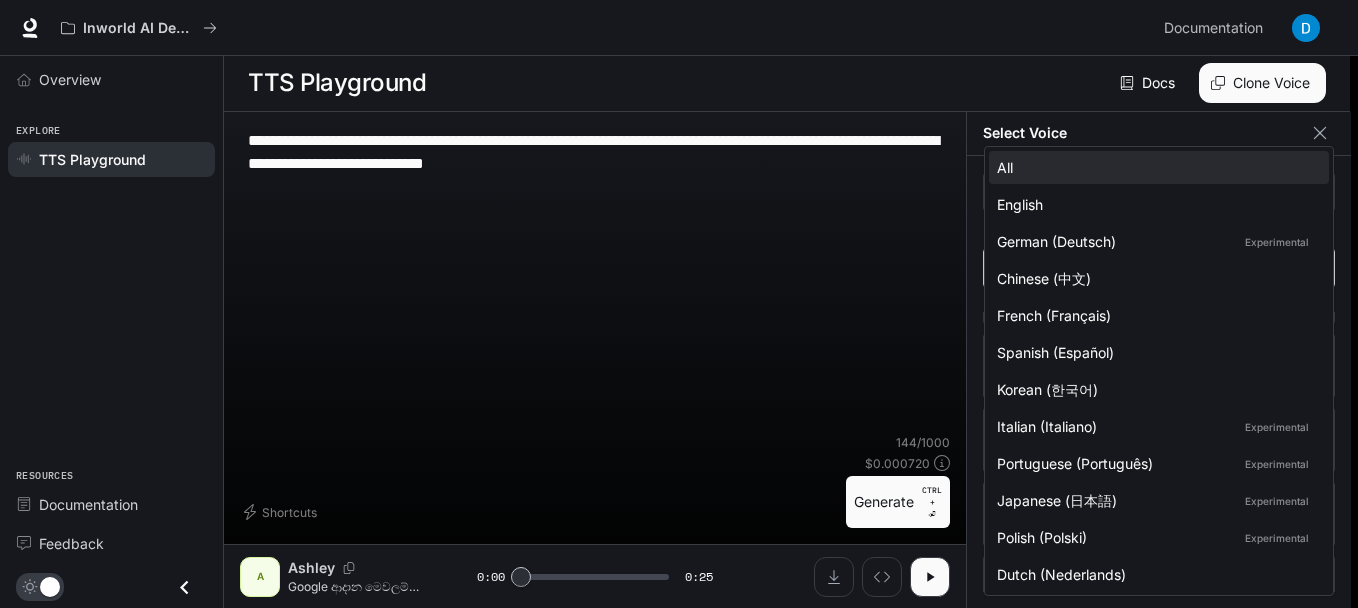 click on "**********" at bounding box center (679, 303) 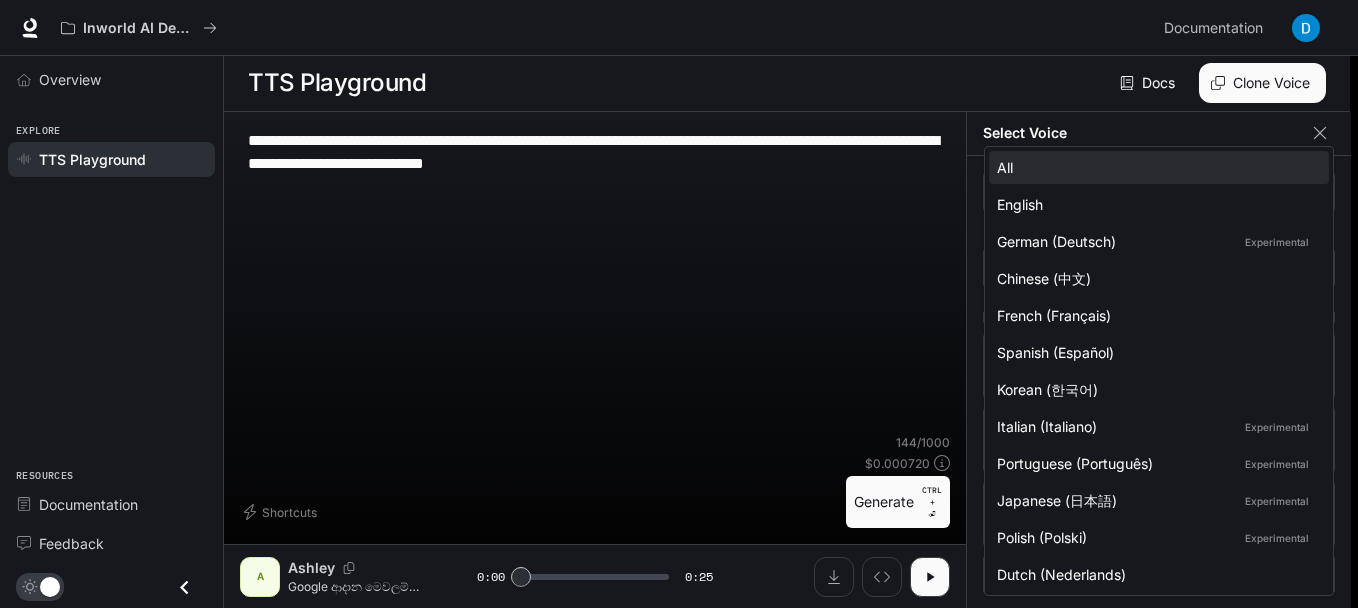 click at bounding box center [679, 304] 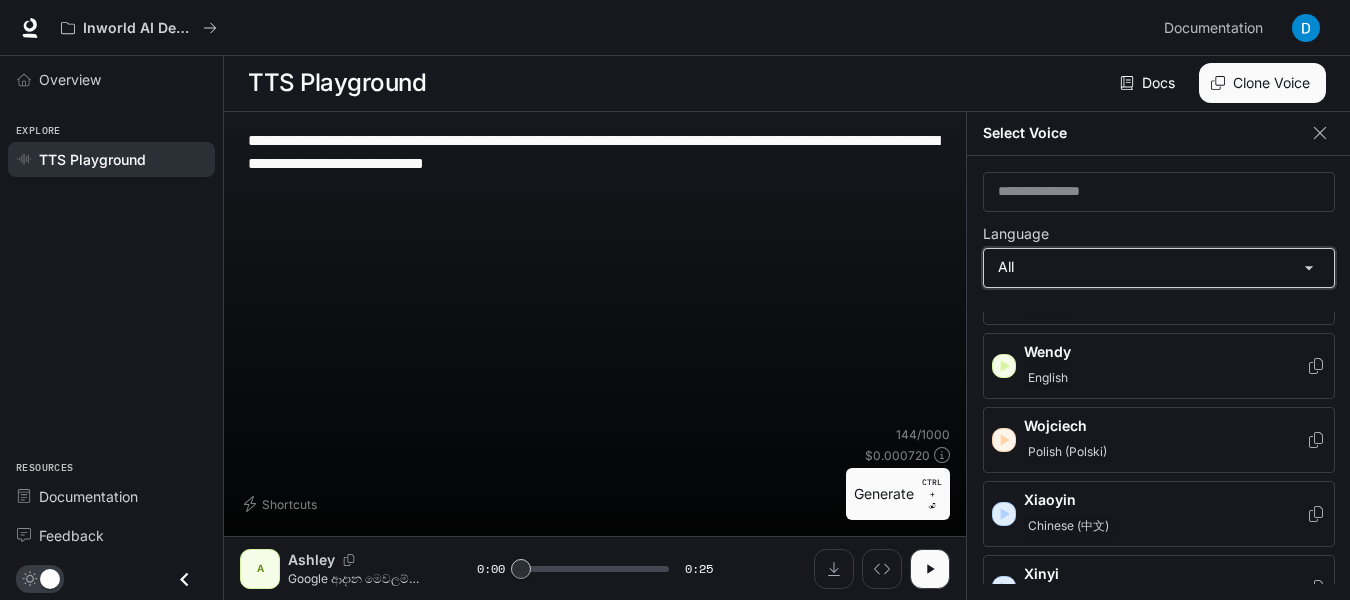 scroll, scrollTop: 9, scrollLeft: 0, axis: vertical 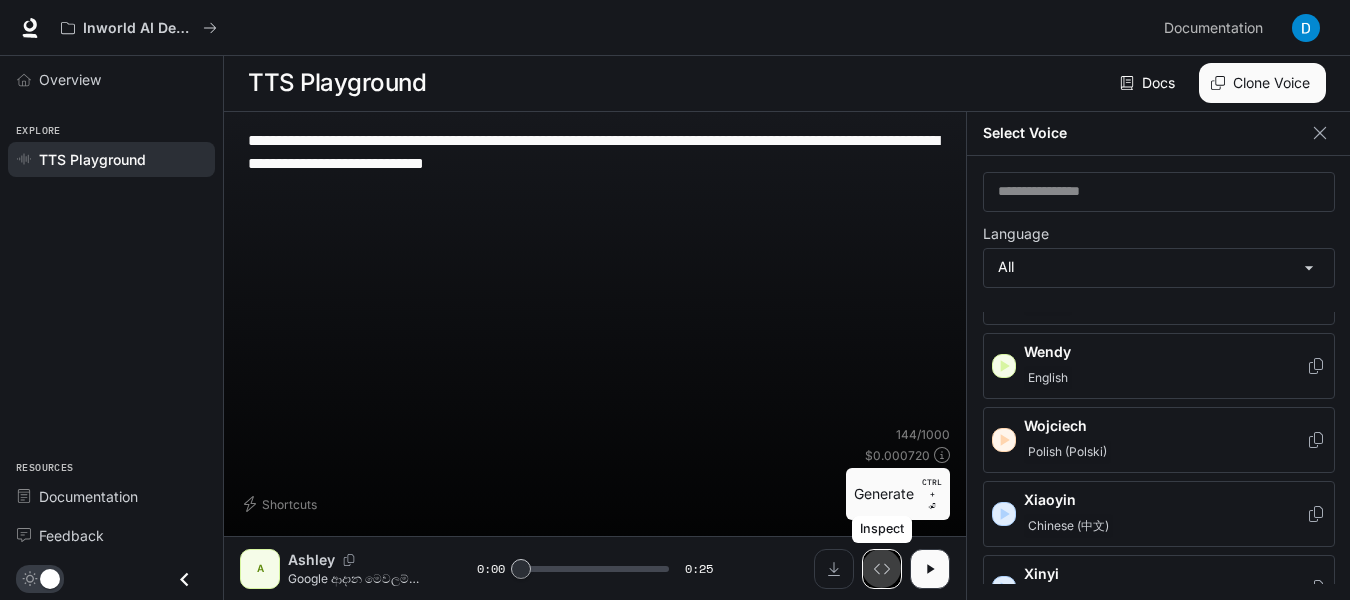 click 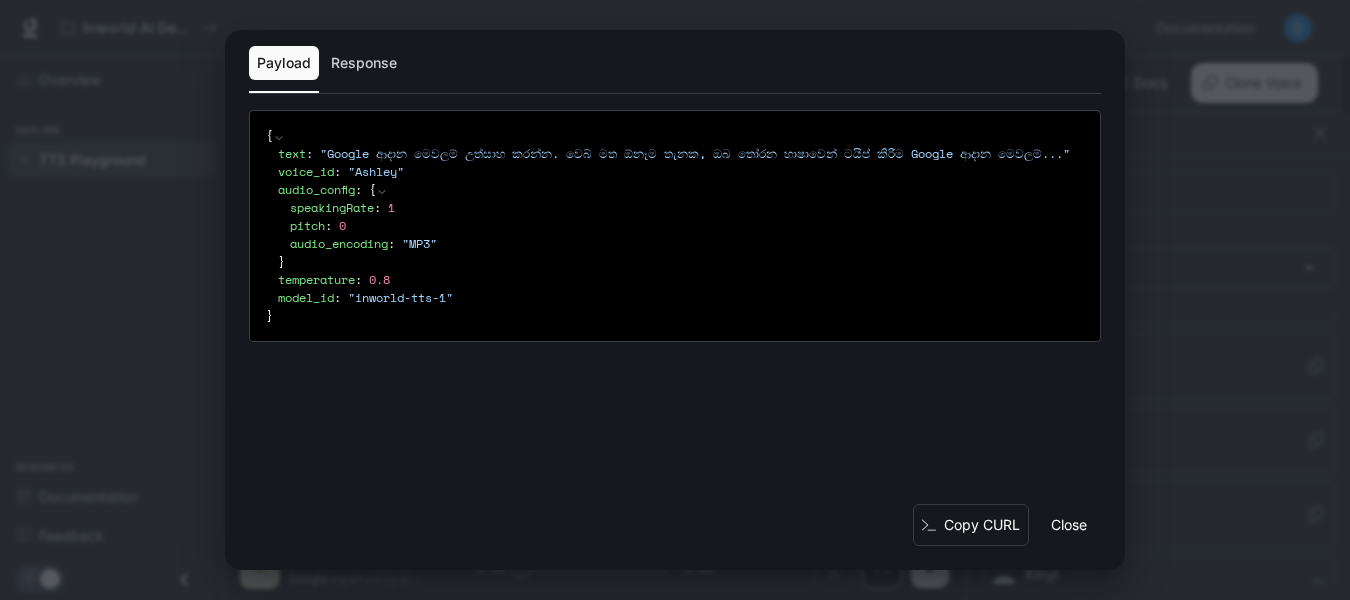 scroll, scrollTop: 1, scrollLeft: 0, axis: vertical 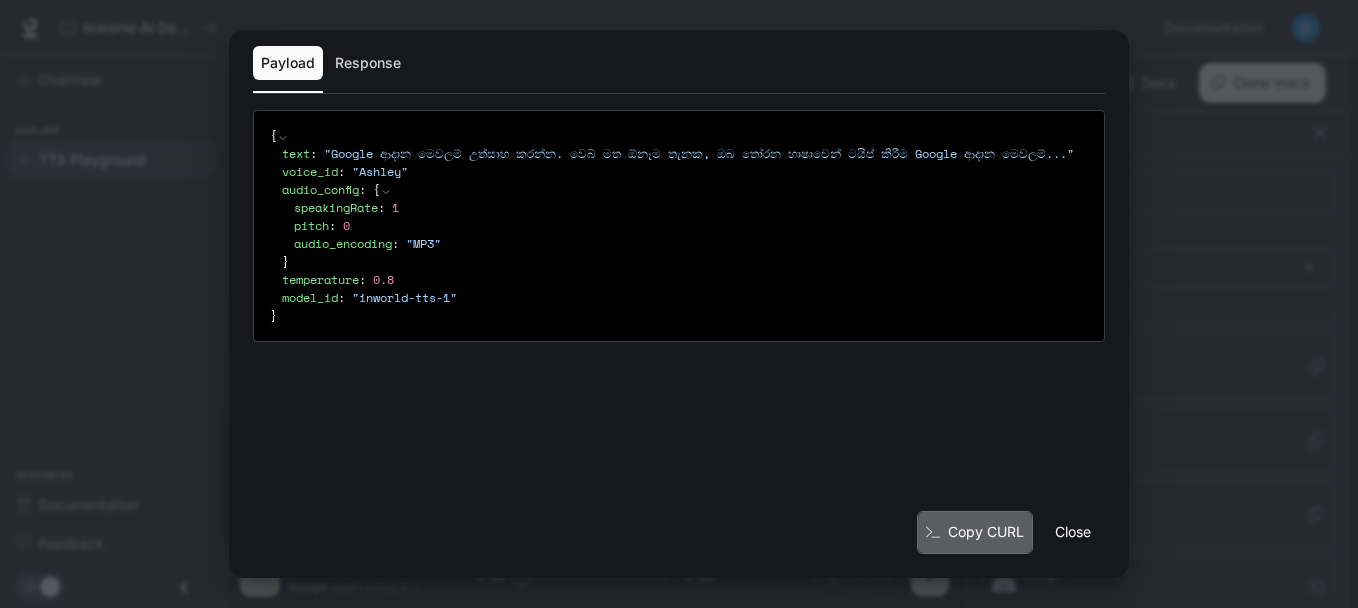 click on "Copy CURL" at bounding box center (975, 532) 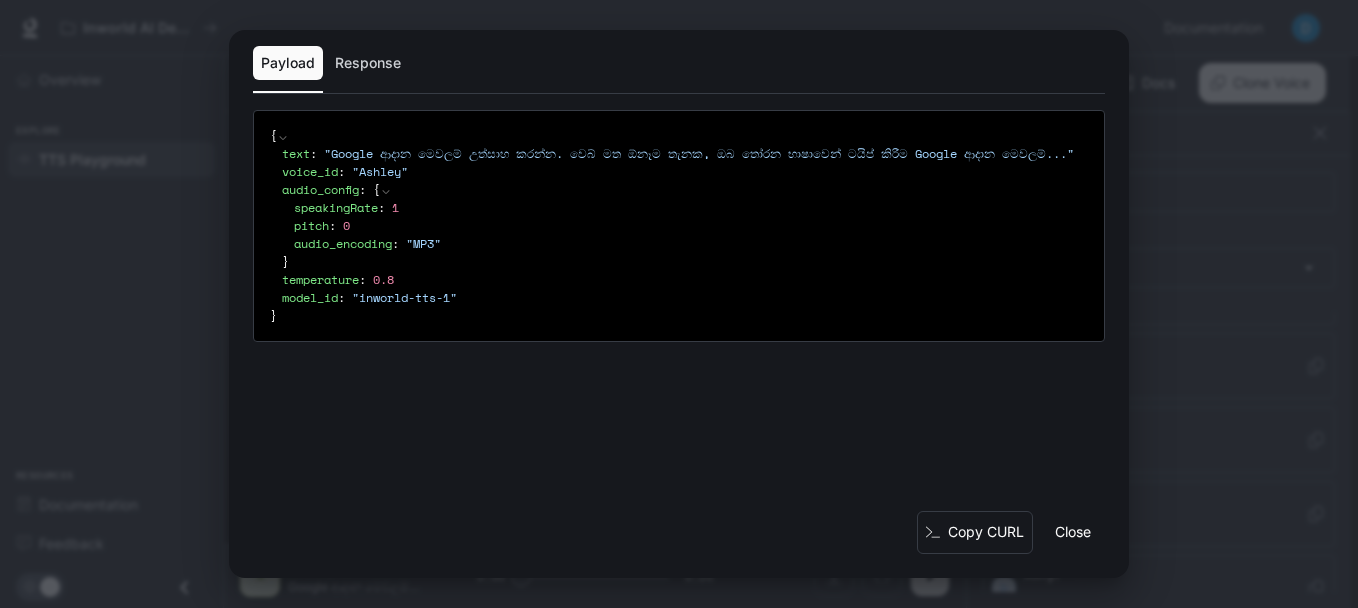 click 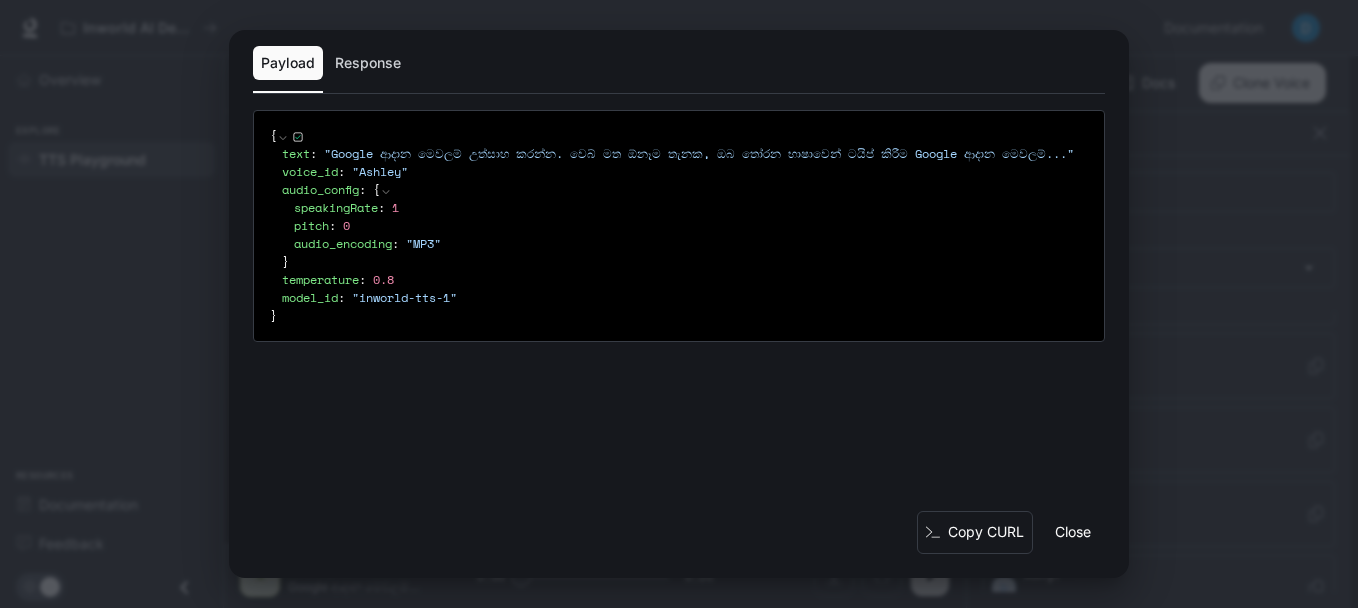 click 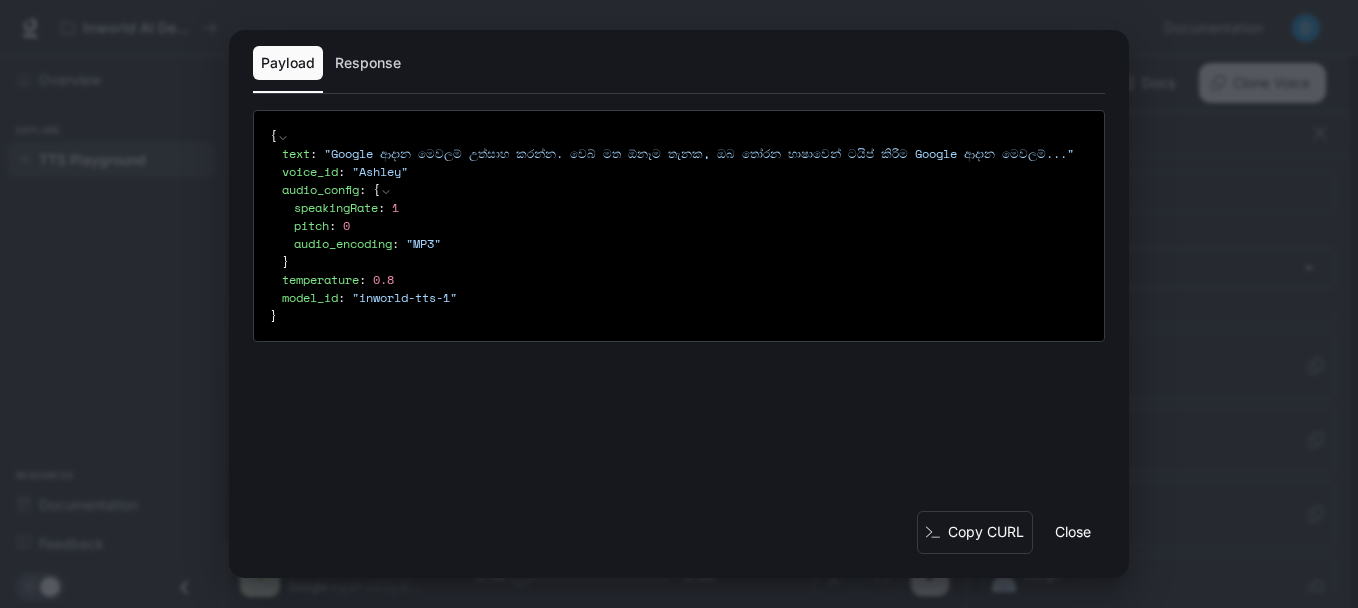 click 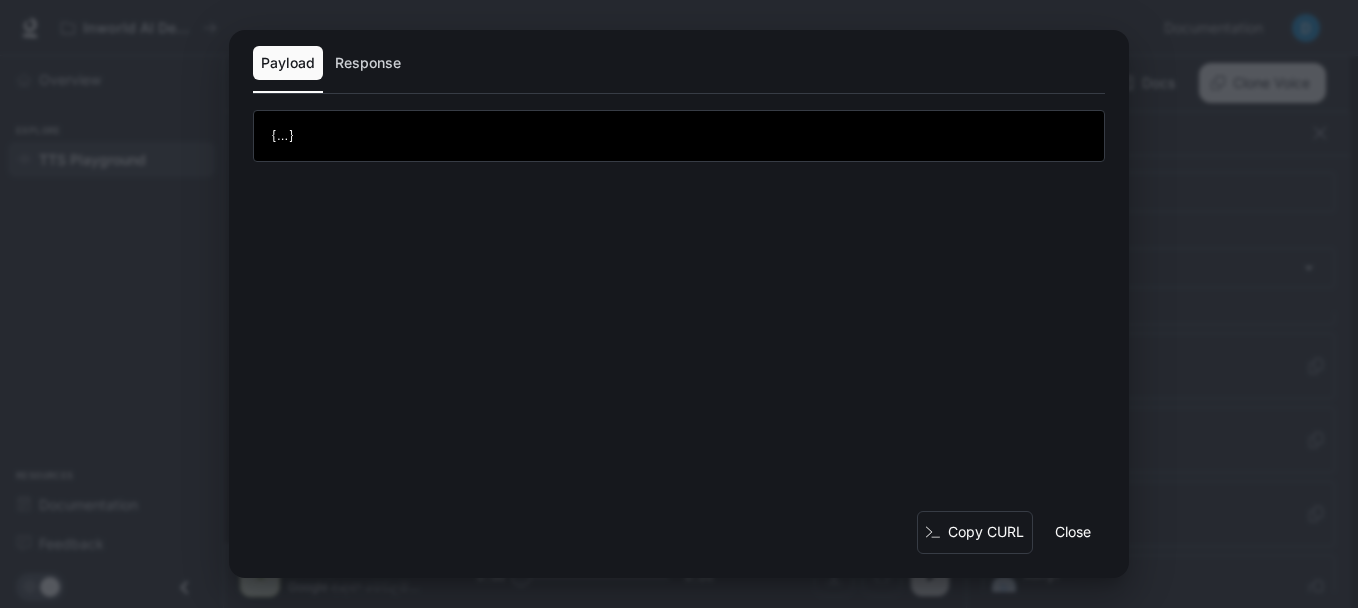 click on "..." at bounding box center [282, 135] 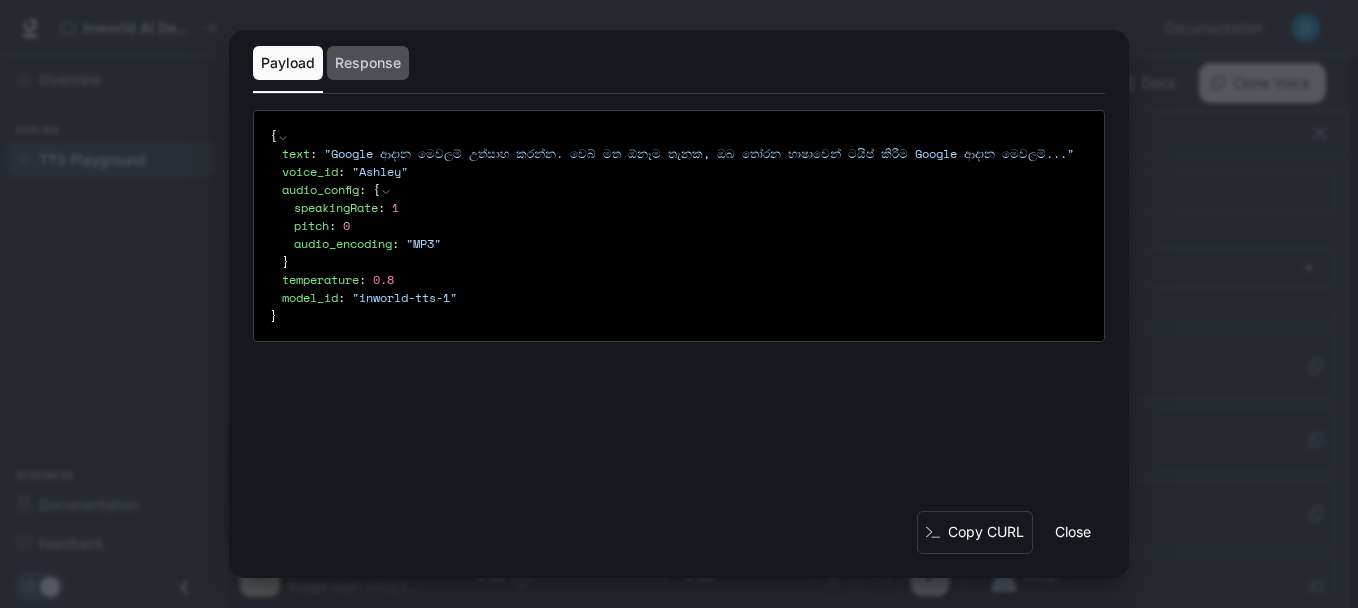 click on "Response" at bounding box center (368, 63) 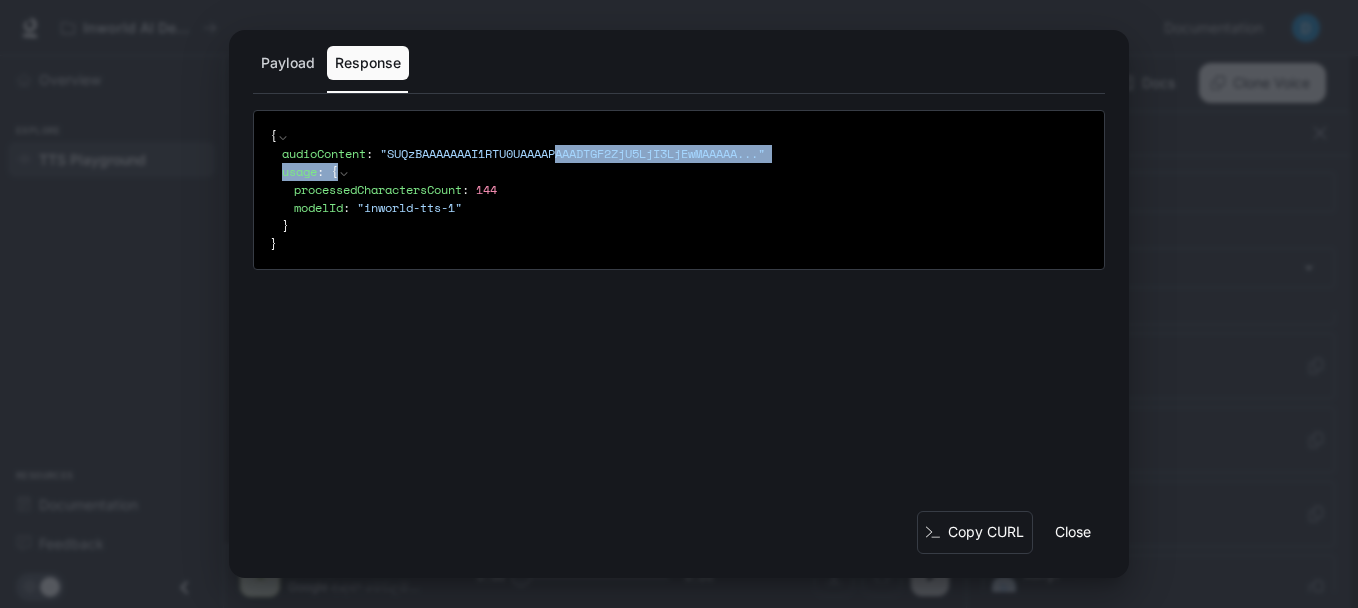drag, startPoint x: 571, startPoint y: 149, endPoint x: 729, endPoint y: 170, distance: 159.38947 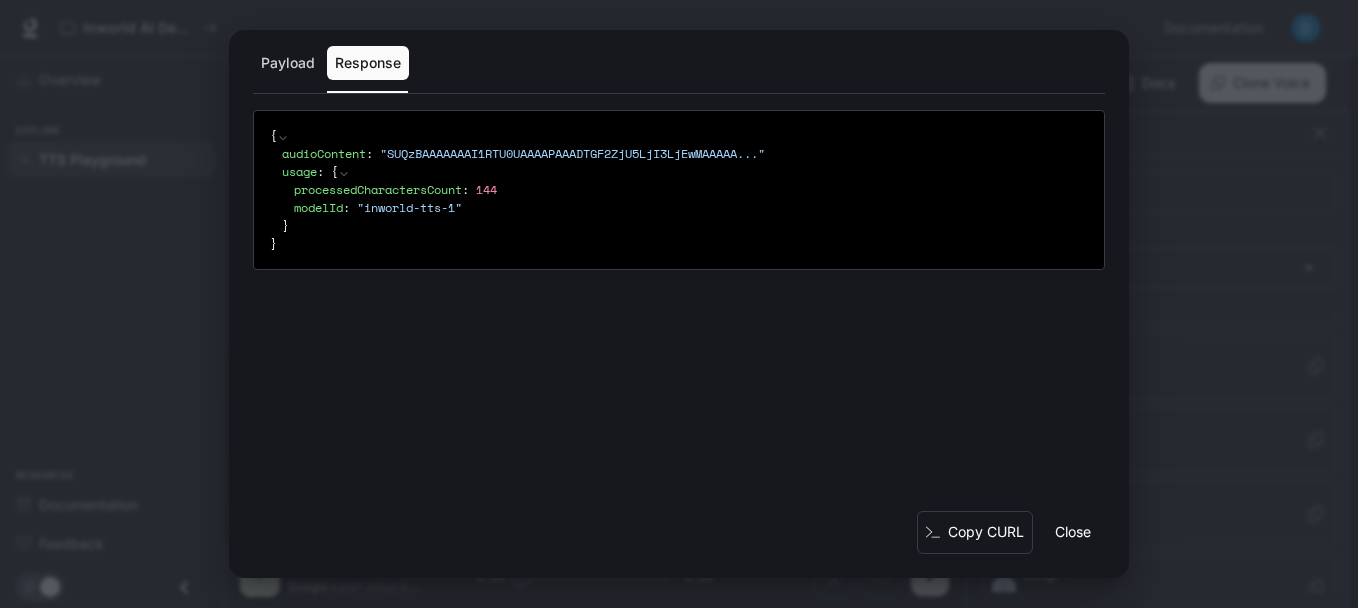 drag, startPoint x: 729, startPoint y: 170, endPoint x: 785, endPoint y: 207, distance: 67.11929 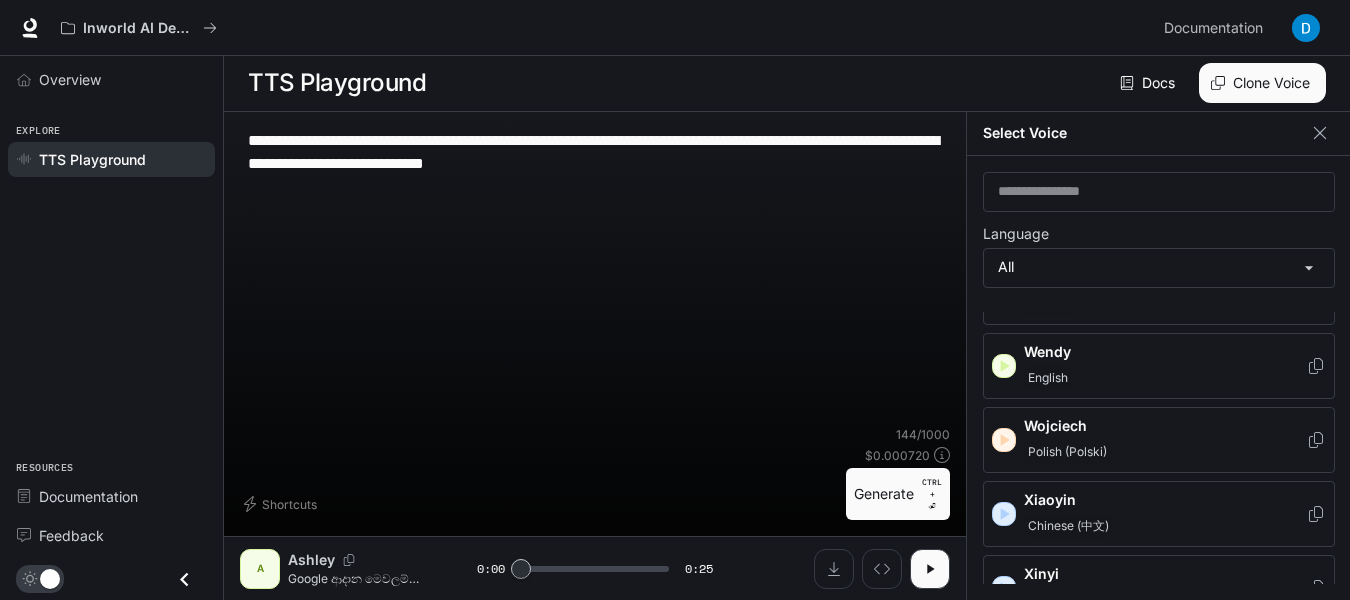 drag, startPoint x: 762, startPoint y: 150, endPoint x: 574, endPoint y: 48, distance: 213.88782 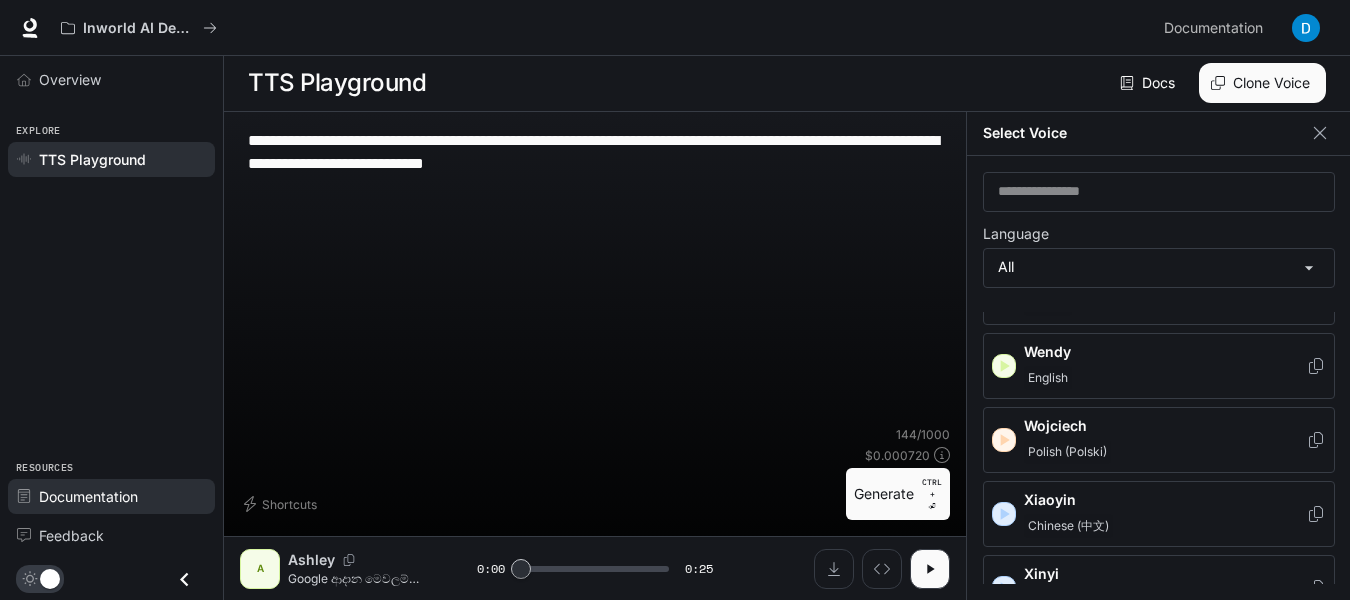 click on "Documentation" at bounding box center (88, 496) 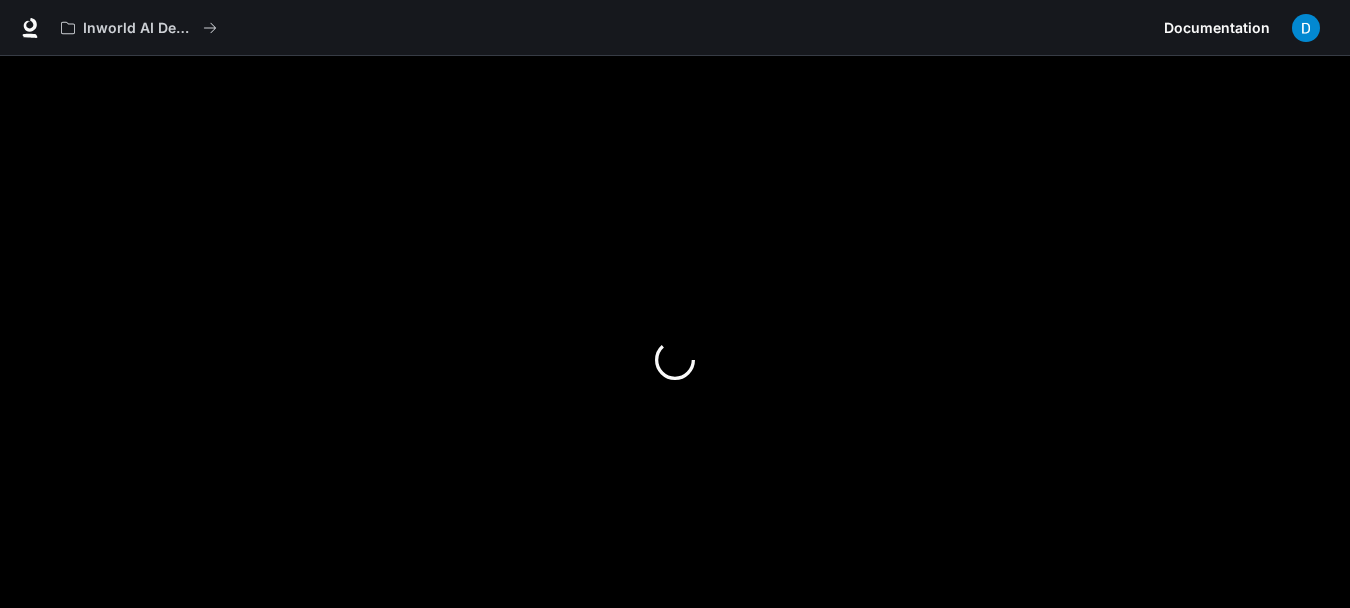scroll, scrollTop: 0, scrollLeft: 0, axis: both 